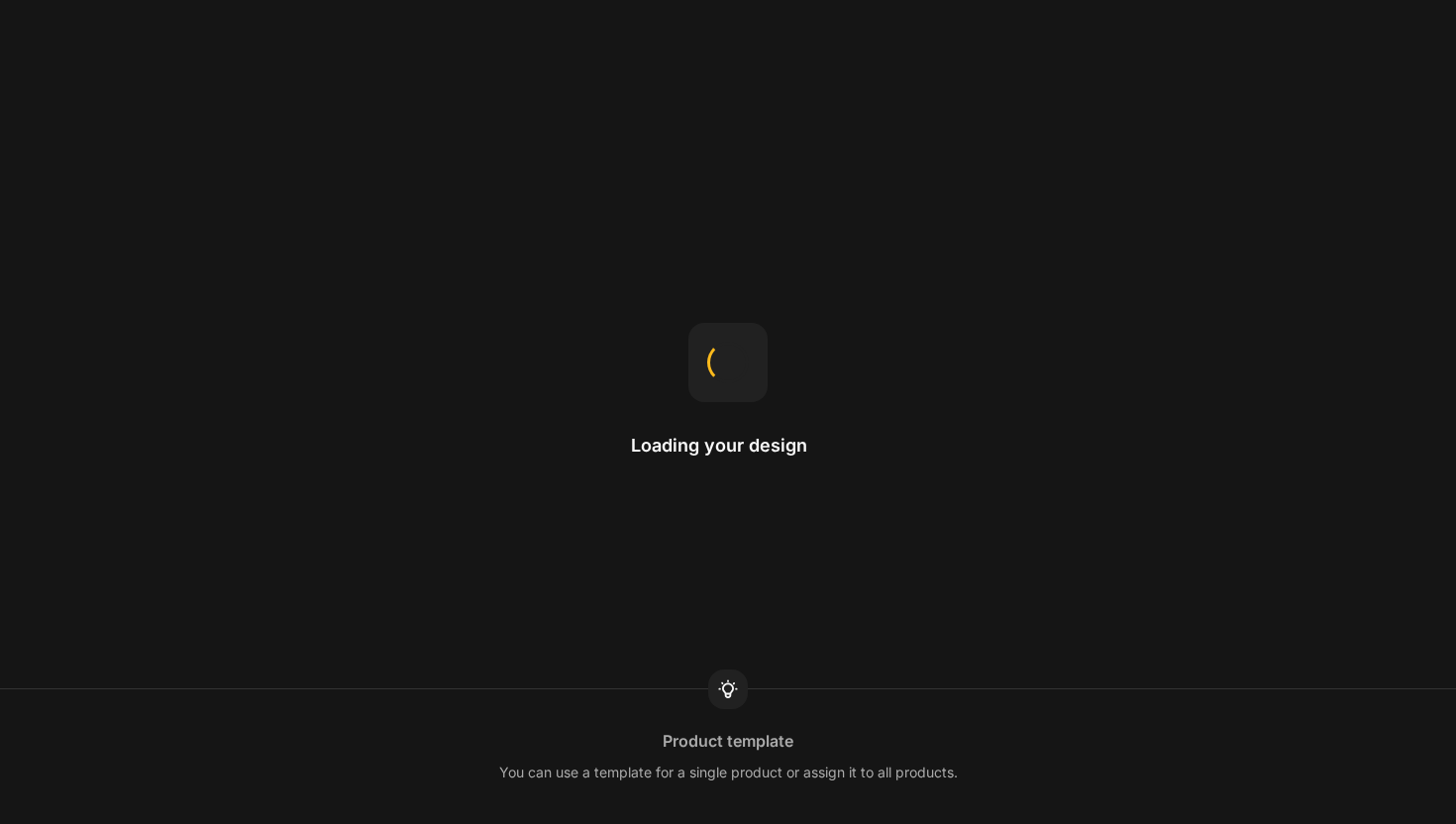 scroll, scrollTop: 0, scrollLeft: 0, axis: both 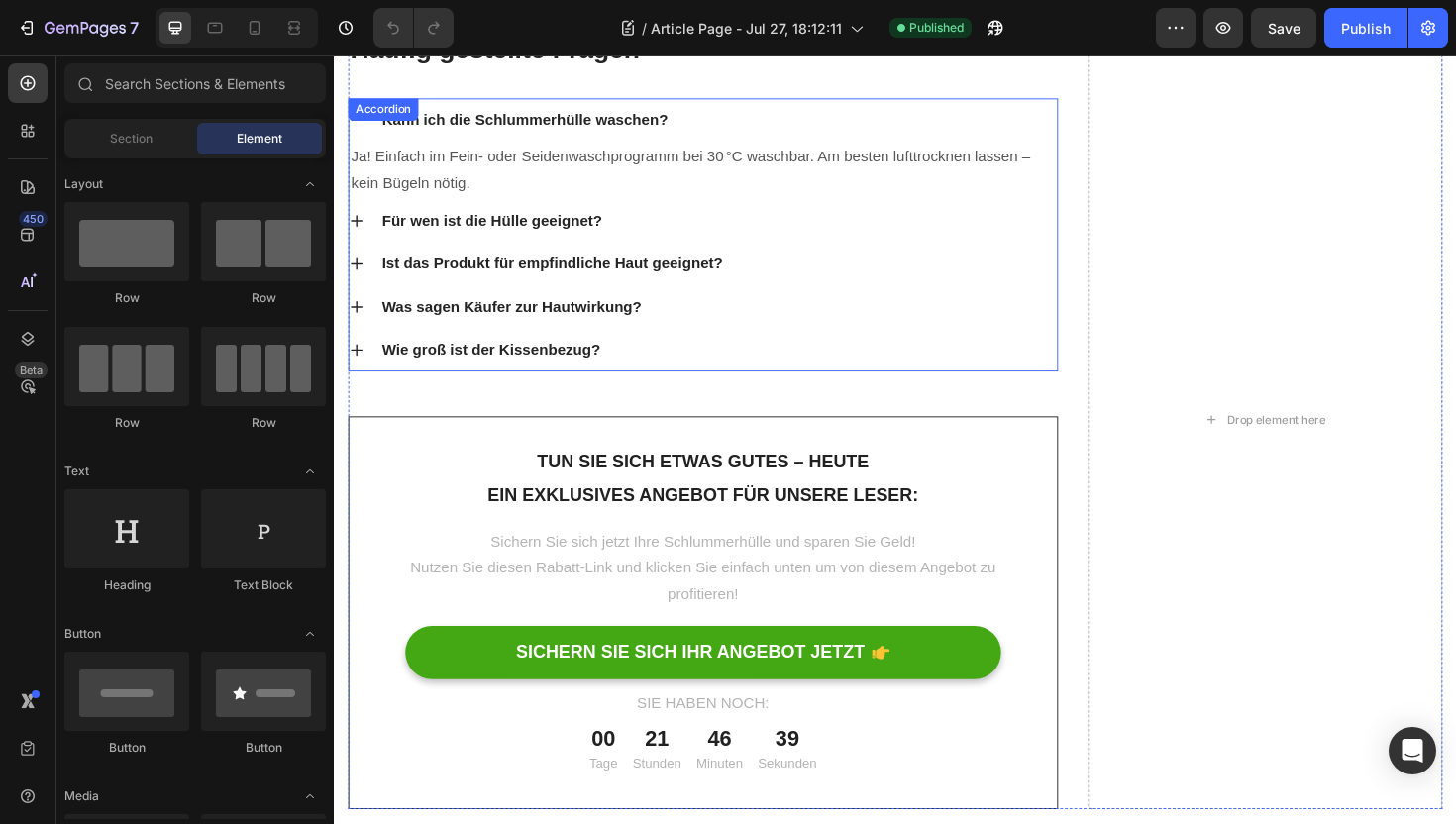 click on "Wie groß ist der Kissenbezug?" at bounding box center (724, 367) 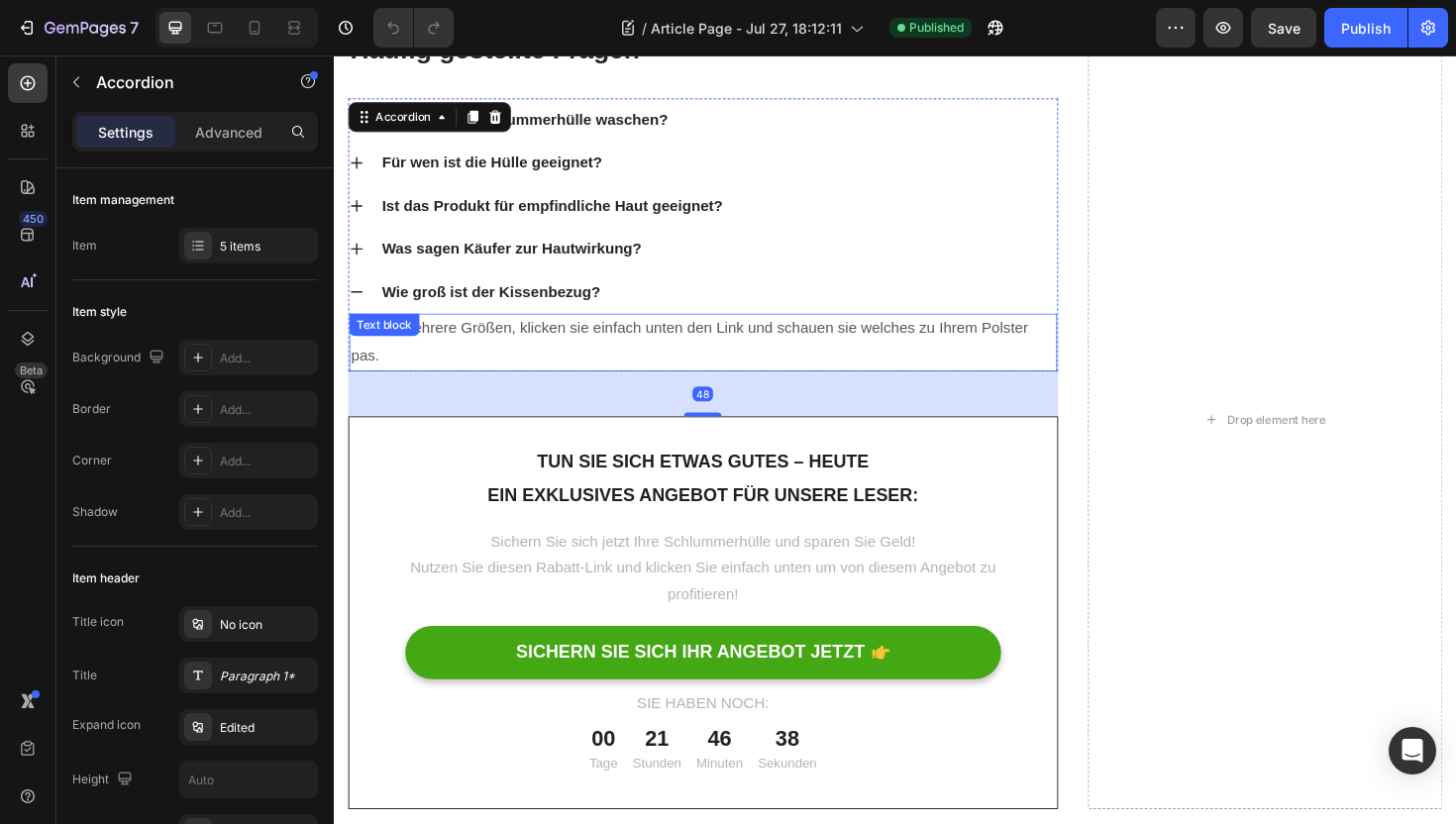click on "Es gibt mehrere Größen, klicken sie einfach unten den Link und schauen sie welches zu Ihrem Polster pas." at bounding box center (724, 360) 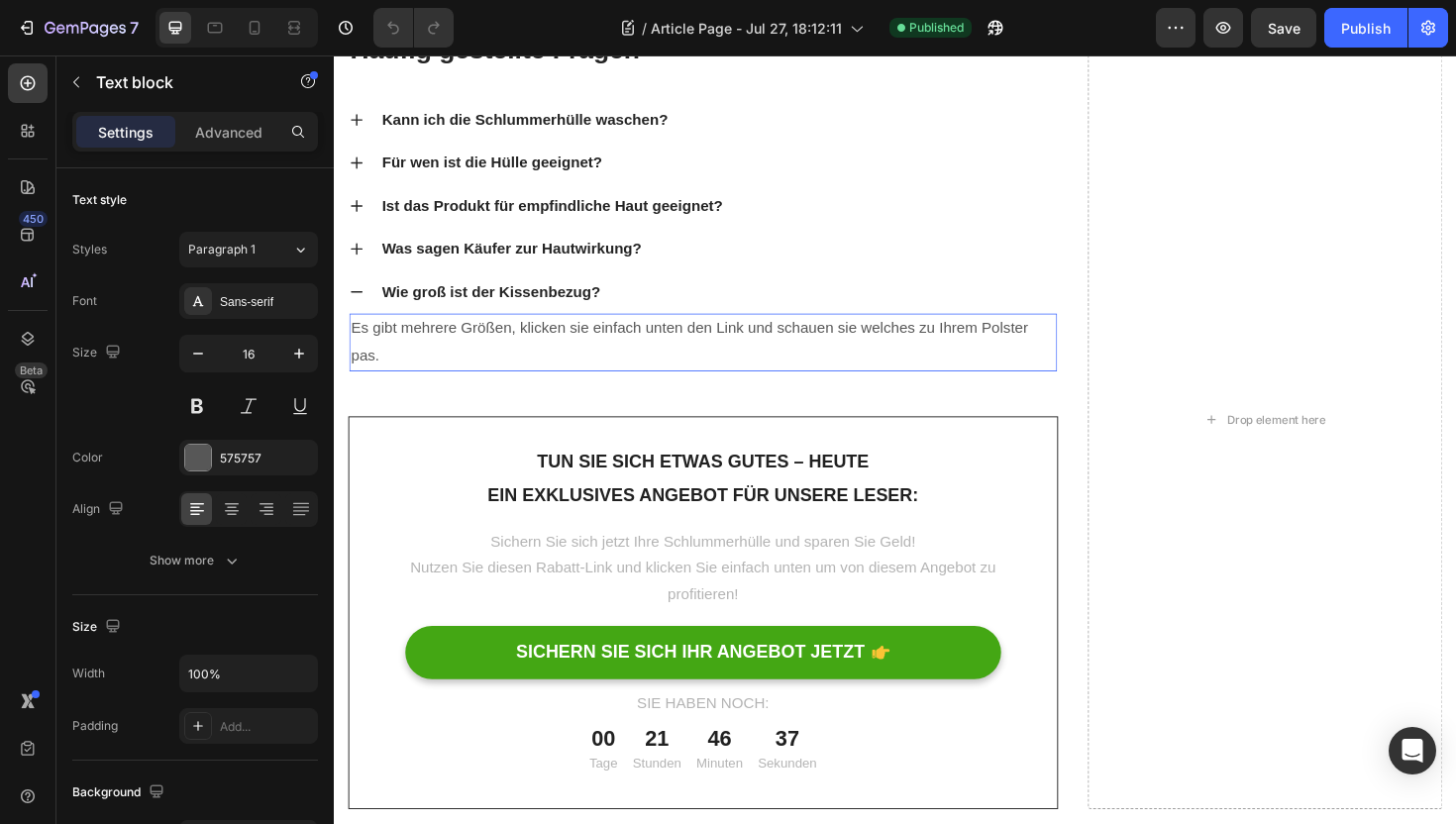 click on "Es gibt mehrere Größen, klicken sie einfach unten den Link und schauen sie welches zu Ihrem Polster pas." at bounding box center (724, 360) 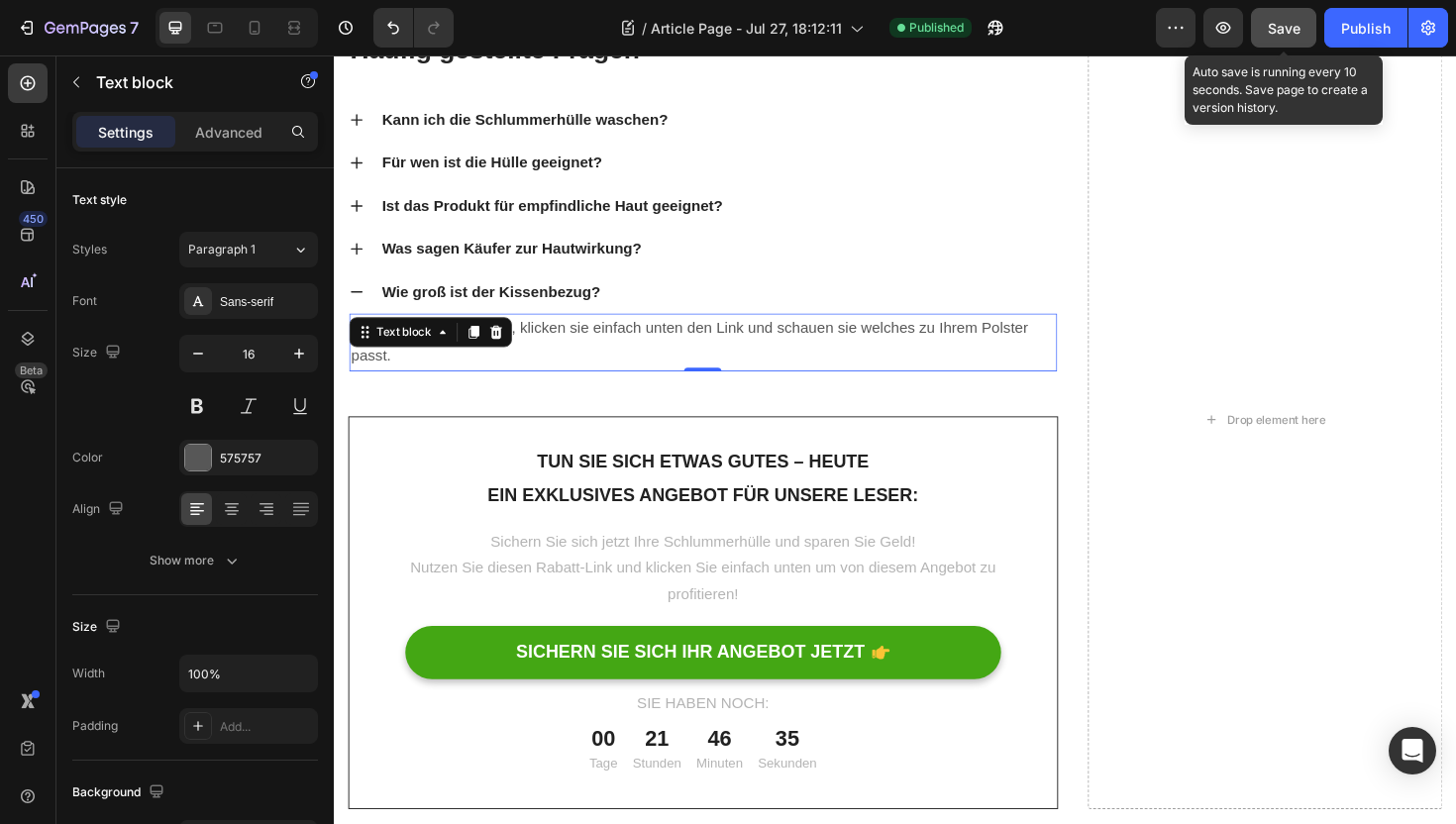 click on "Save" at bounding box center (1284, 28) 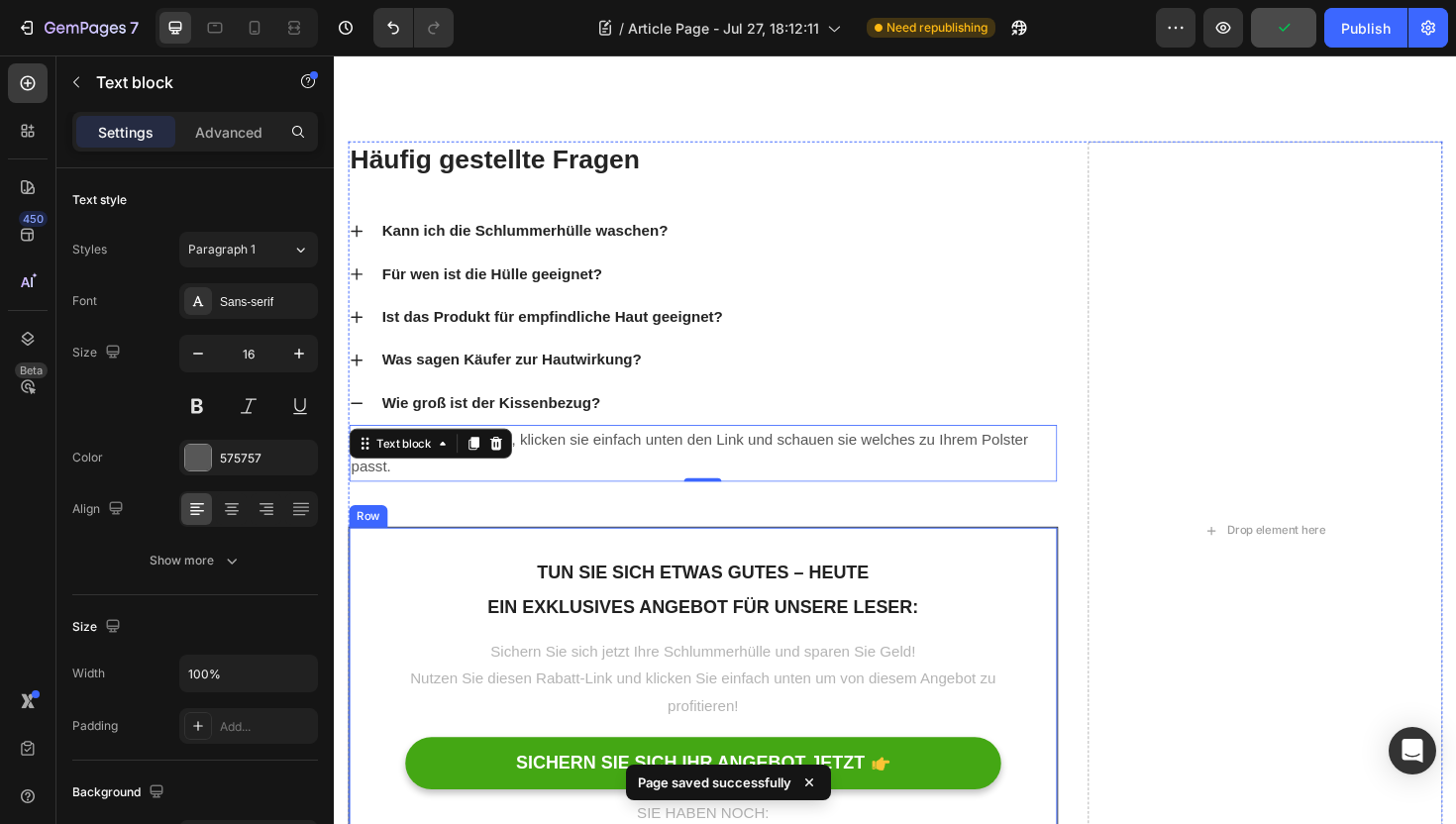 scroll, scrollTop: 4782, scrollLeft: 0, axis: vertical 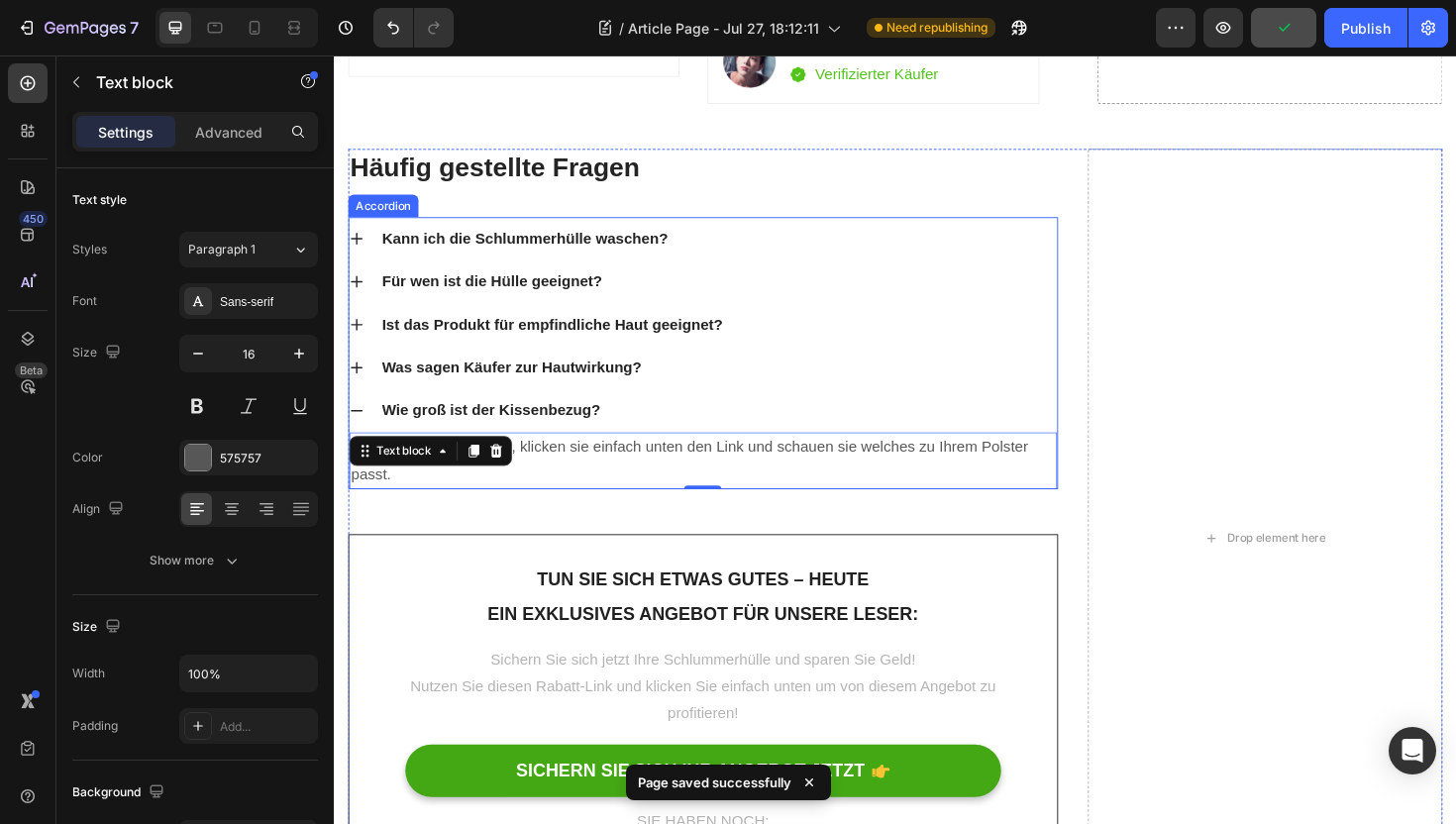 click on "Was sagen Käufer zur Hautwirkung?" at bounding box center (740, 386) 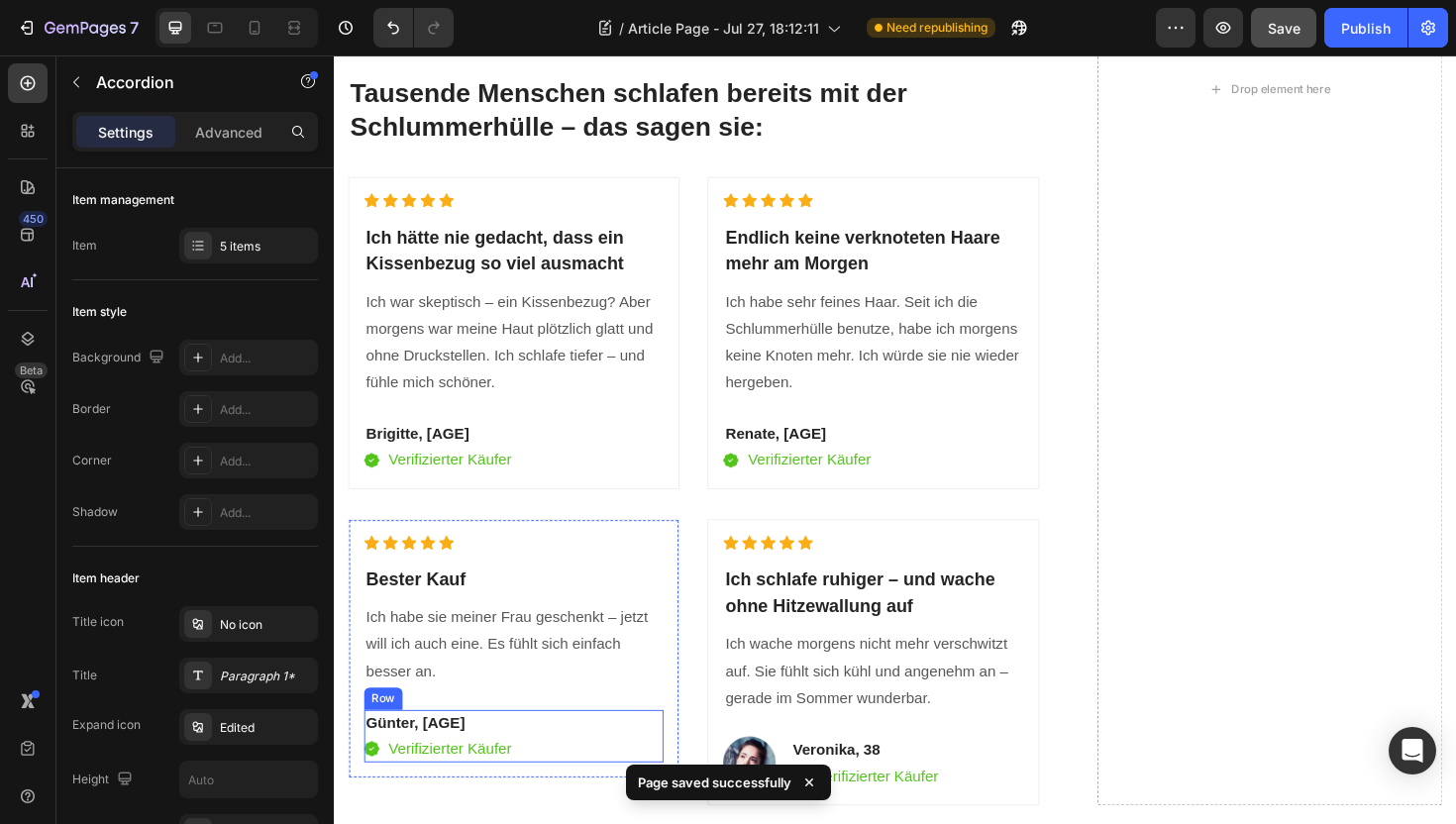 scroll, scrollTop: 4036, scrollLeft: 0, axis: vertical 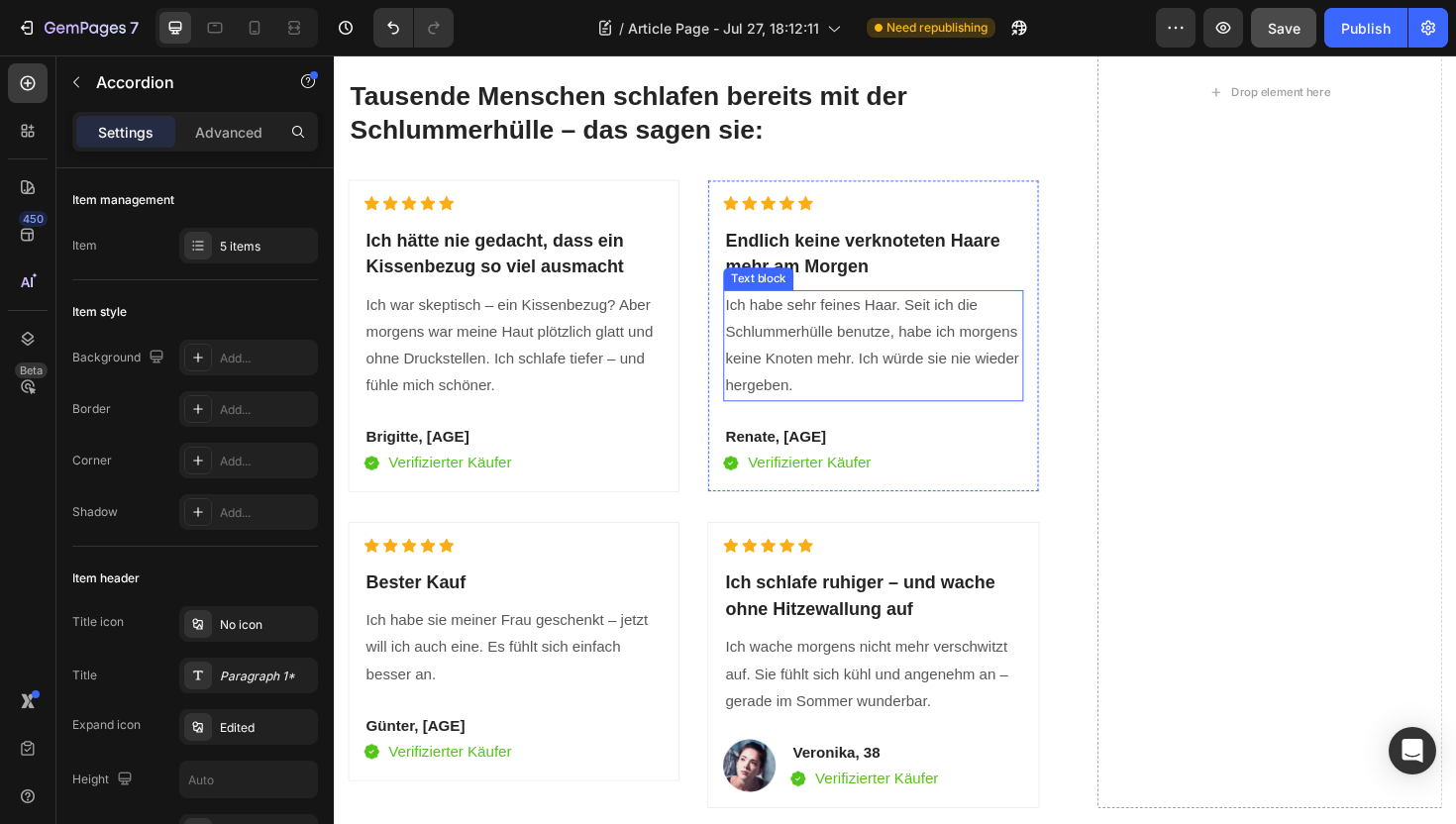 click on "Ich habe sehr feines Haar. Seit ich die Schlummerhülle benutze, habe ich morgens keine Knoten mehr. Ich würde sie nie wieder hergeben." at bounding box center [904, 362] 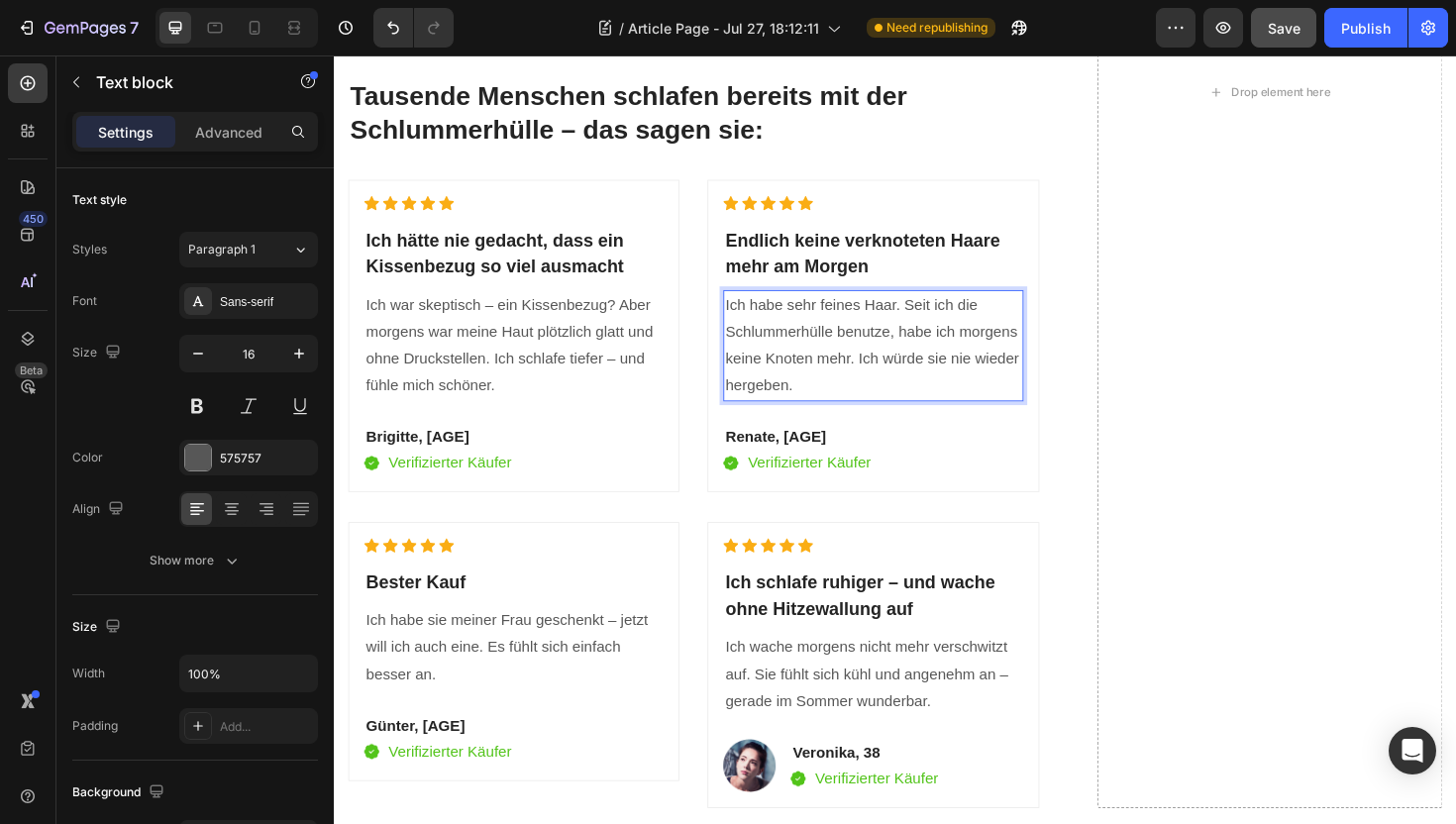click on "Ich habe sehr feines Haar. Seit ich die Schlummerhülle benutze, habe ich morgens keine Knoten mehr. Ich würde sie nie wieder hergeben." at bounding box center (904, 362) 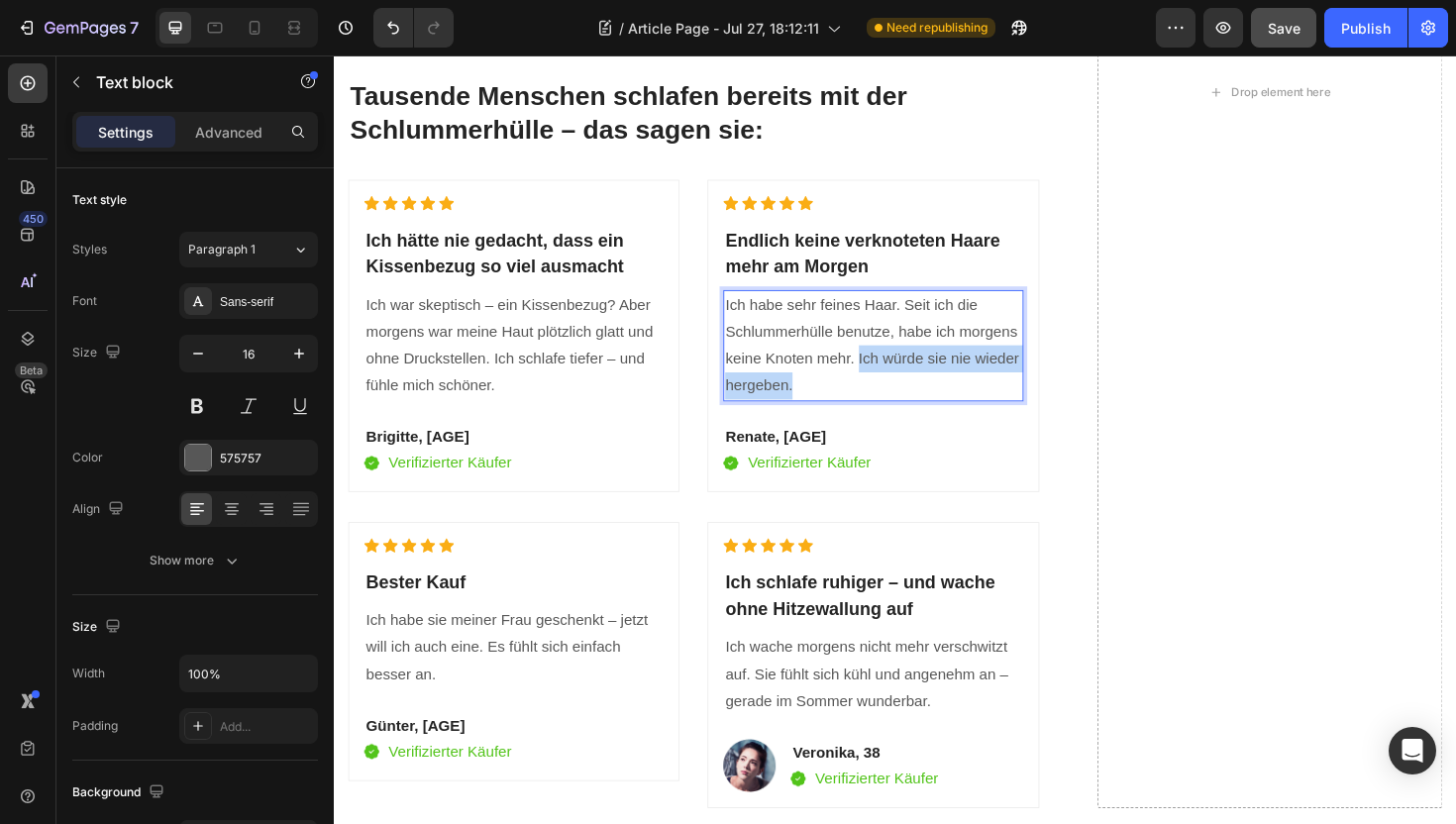 drag, startPoint x: 889, startPoint y: 404, endPoint x: 887, endPoint y: 431, distance: 27.073973 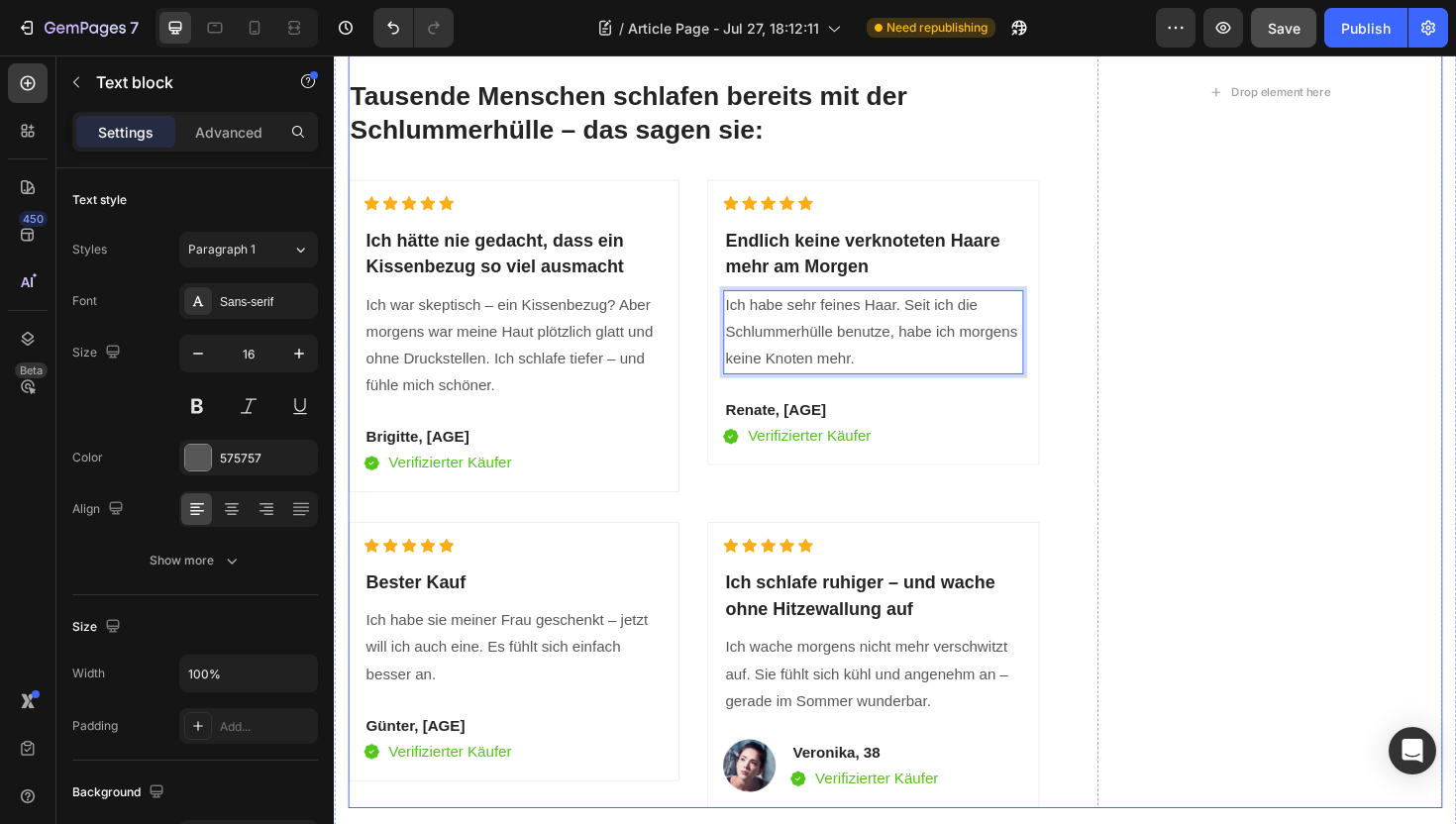 click on "Vergleich Heading                Title Line Pflegeleicht  ✔️ langlebig Text block Row Anti-Falten Wirkung Text block Row Haarschonend Text block Row Temperaturausgleichend Text block Row Image Schlummerhülle Heading
Icon Row
Icon Row
Icon Row
Icon Row Row Image Andere Kissenbezüge Heading
Icon Row
Icon Row
Icon Row
Icon Row Row  	   JETZT BESTELLEN Button ✔️ 30-Tage Geld-zurück-Garantie Text block Tausende Menschen schlafen bereits mit der Schlummerhülle – das sagen sie: Heading                Icon                Icon                Icon                Icon                Icon Icon List Hoz Ich hätte nie gedacht, dass ein Kissenbezug so viel ausmacht Heading Ich war skeptisch – ein Kissenbezug? Aber morgens war meine Haut plötzlich glatt und ohne Druckstellen. Ich schlafe tiefer – und fühle mich schöner. Text block Brigitte, [AGE] Text block Image Verifizierter Käufer" at bounding box center [928, 94] 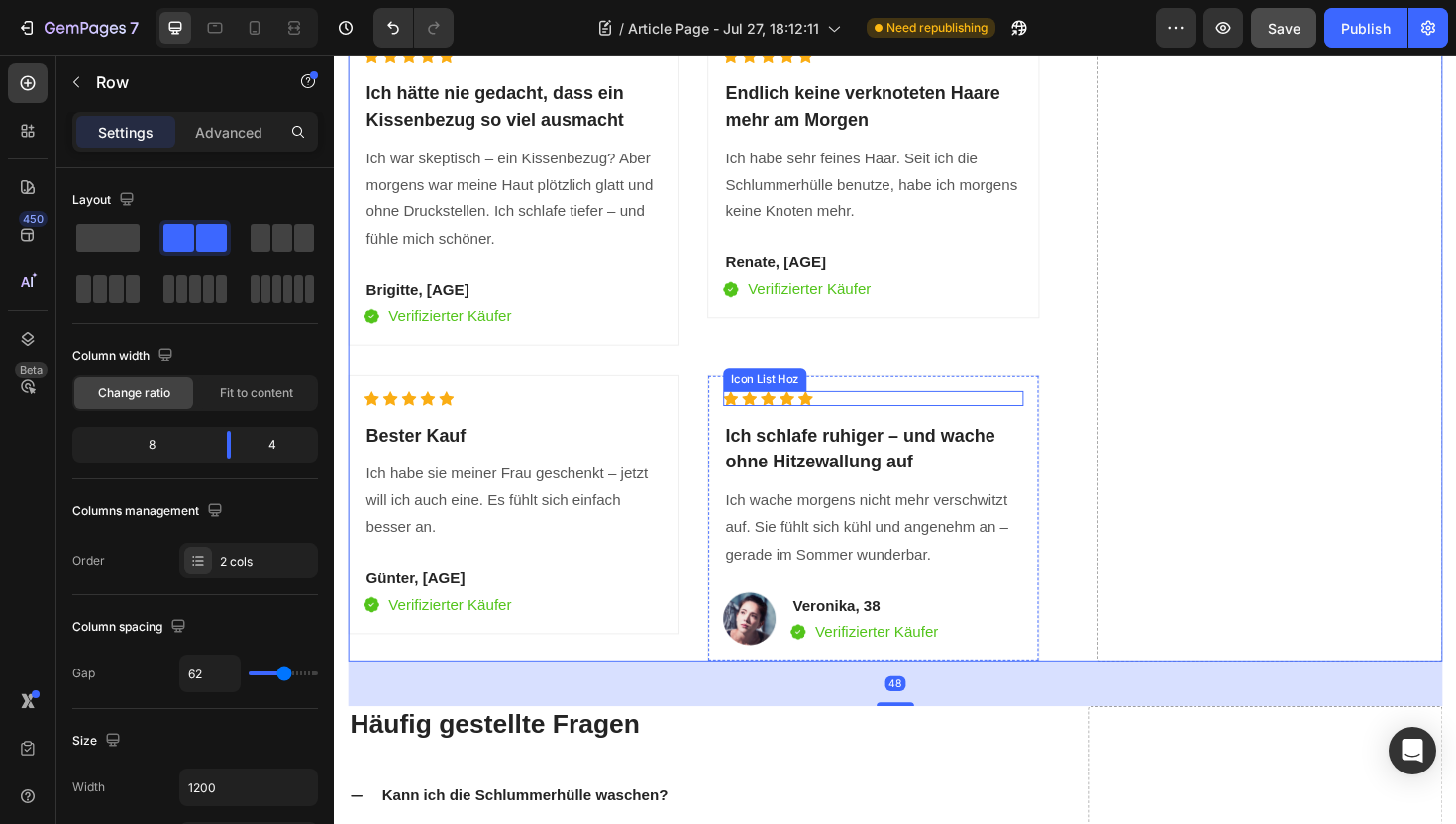 scroll, scrollTop: 4227, scrollLeft: 0, axis: vertical 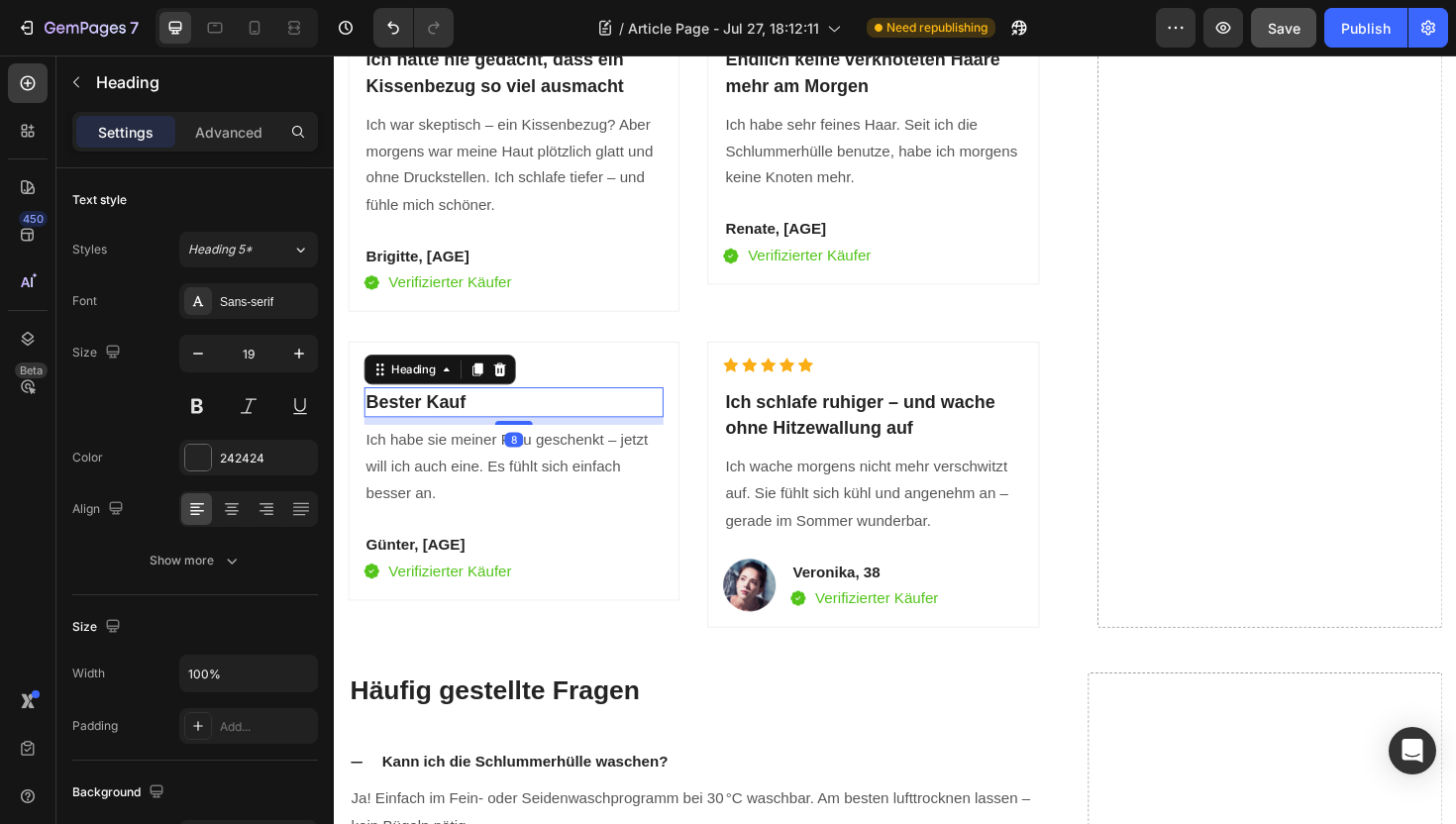 click on "Bester Kauf" at bounding box center (524, 423) 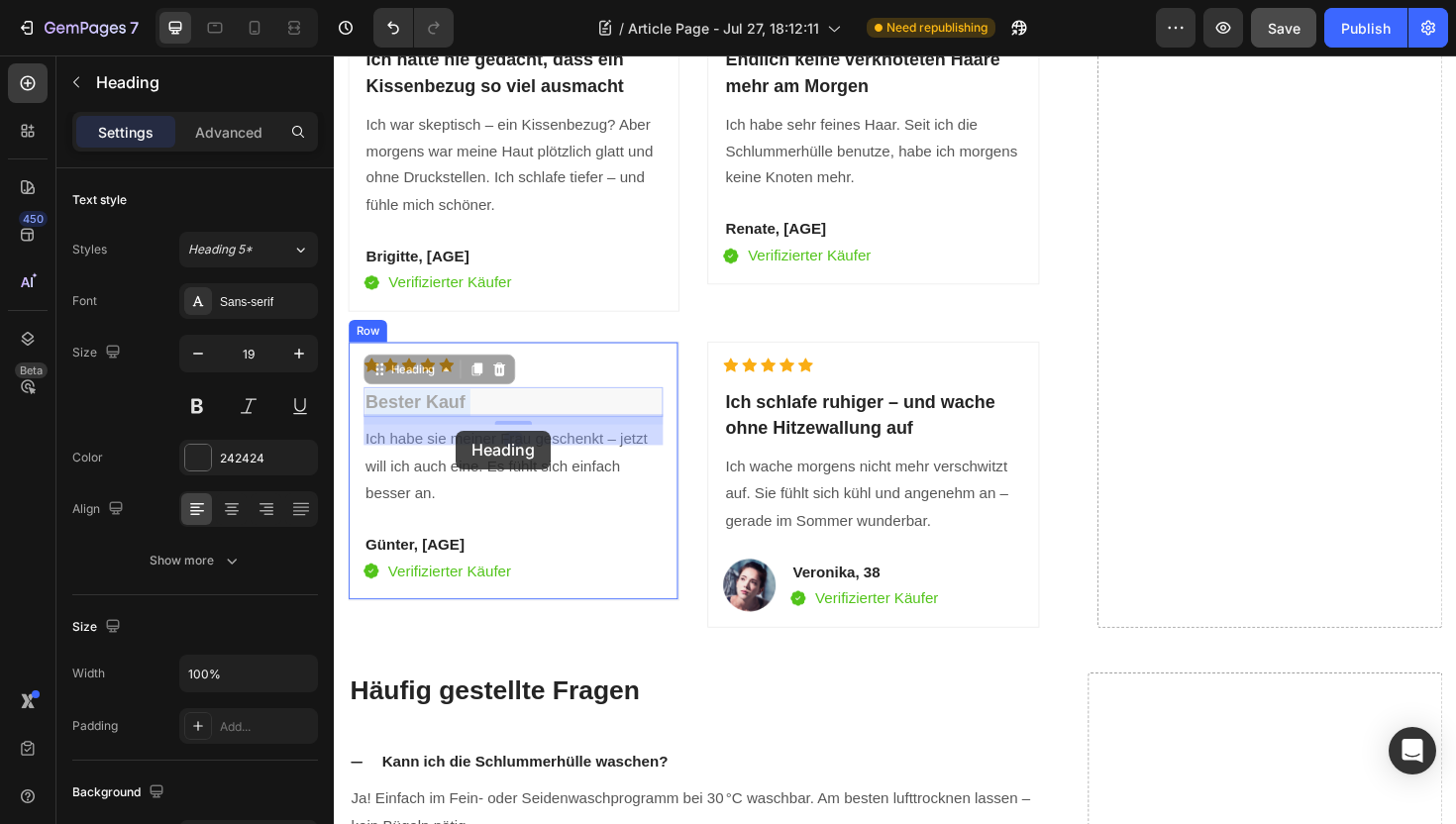 drag, startPoint x: 481, startPoint y: 448, endPoint x: 463, endPoint y: 453, distance: 18.681542 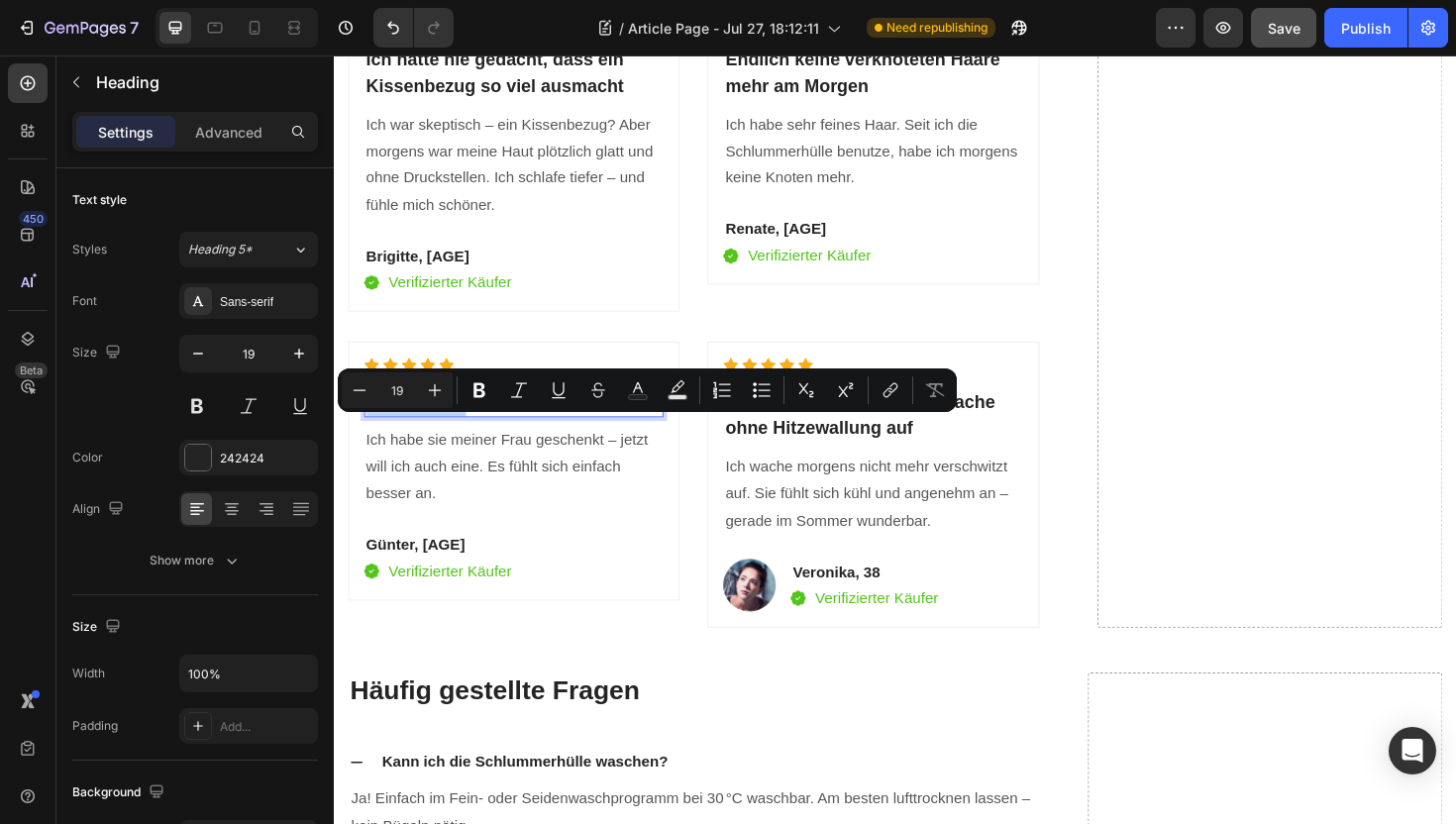drag, startPoint x: 472, startPoint y: 444, endPoint x: 364, endPoint y: 448, distance: 108.07405 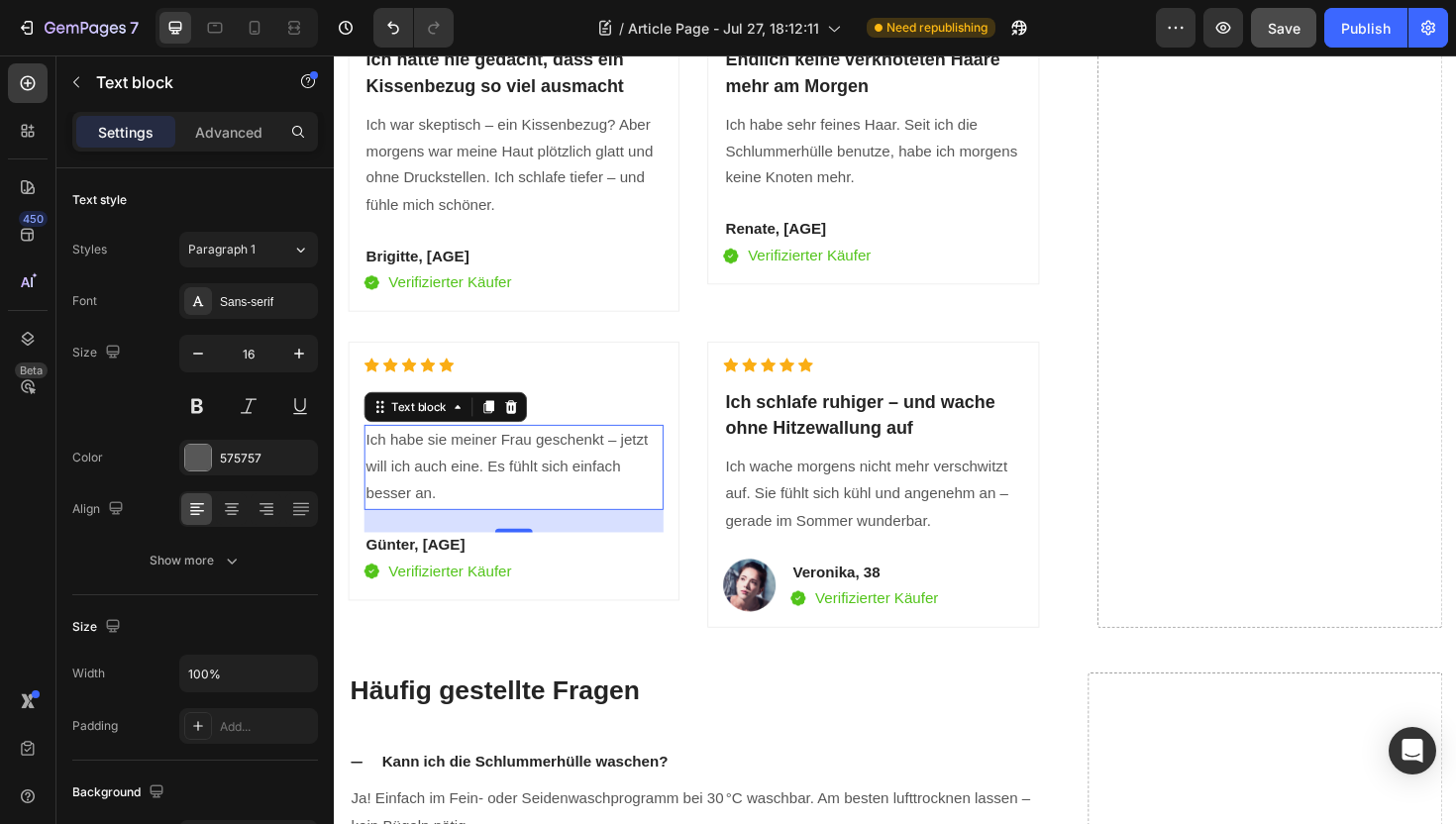 click on "Ich habe sie meiner Frau geschenkt – jetzt will ich auch eine. Es fühlt sich einfach besser an." at bounding box center [524, 491] 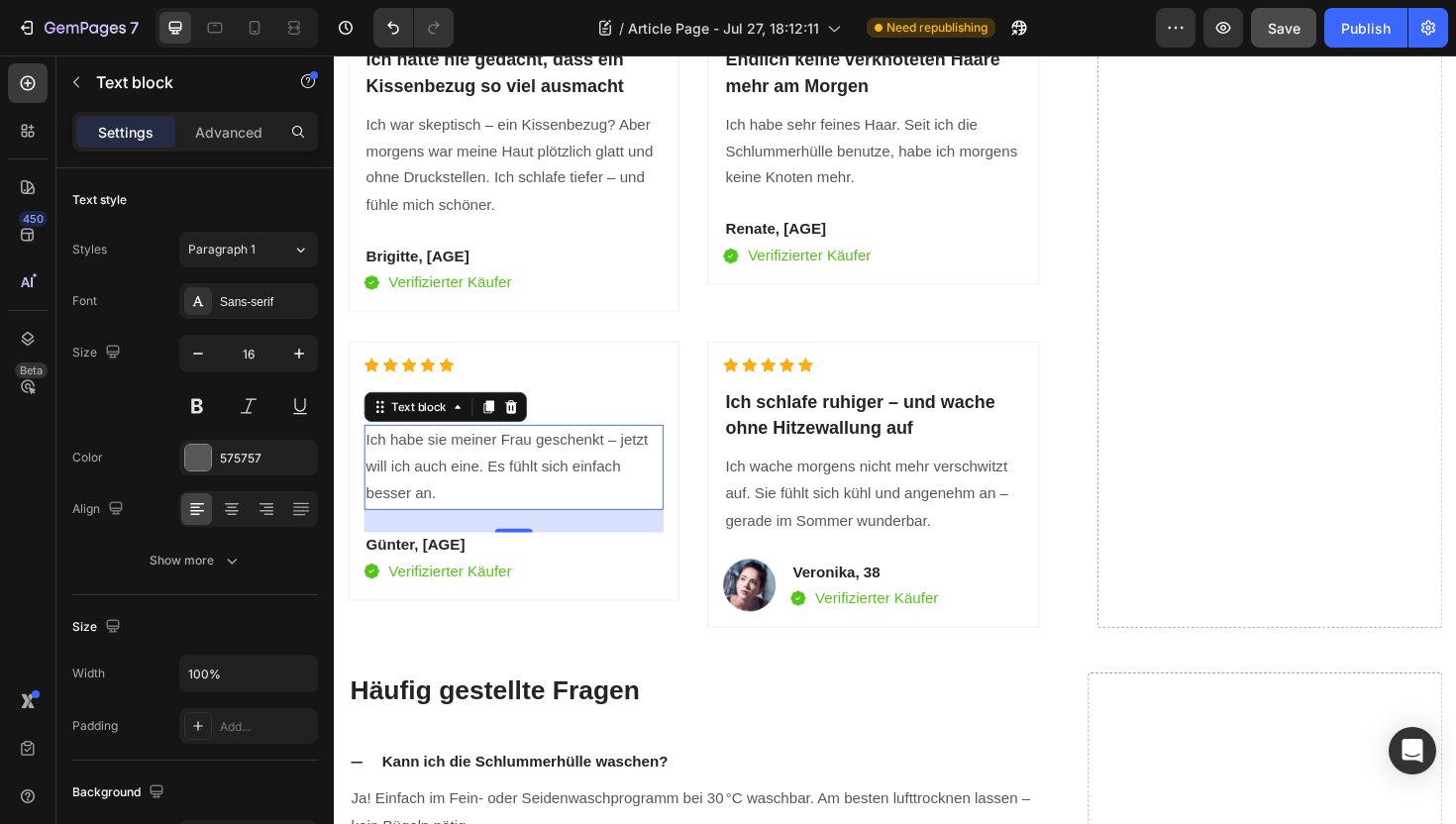 click on "Ich habe sie meiner Frau geschenkt – jetzt will ich auch eine. Es fühlt sich einfach besser an." at bounding box center (524, 491) 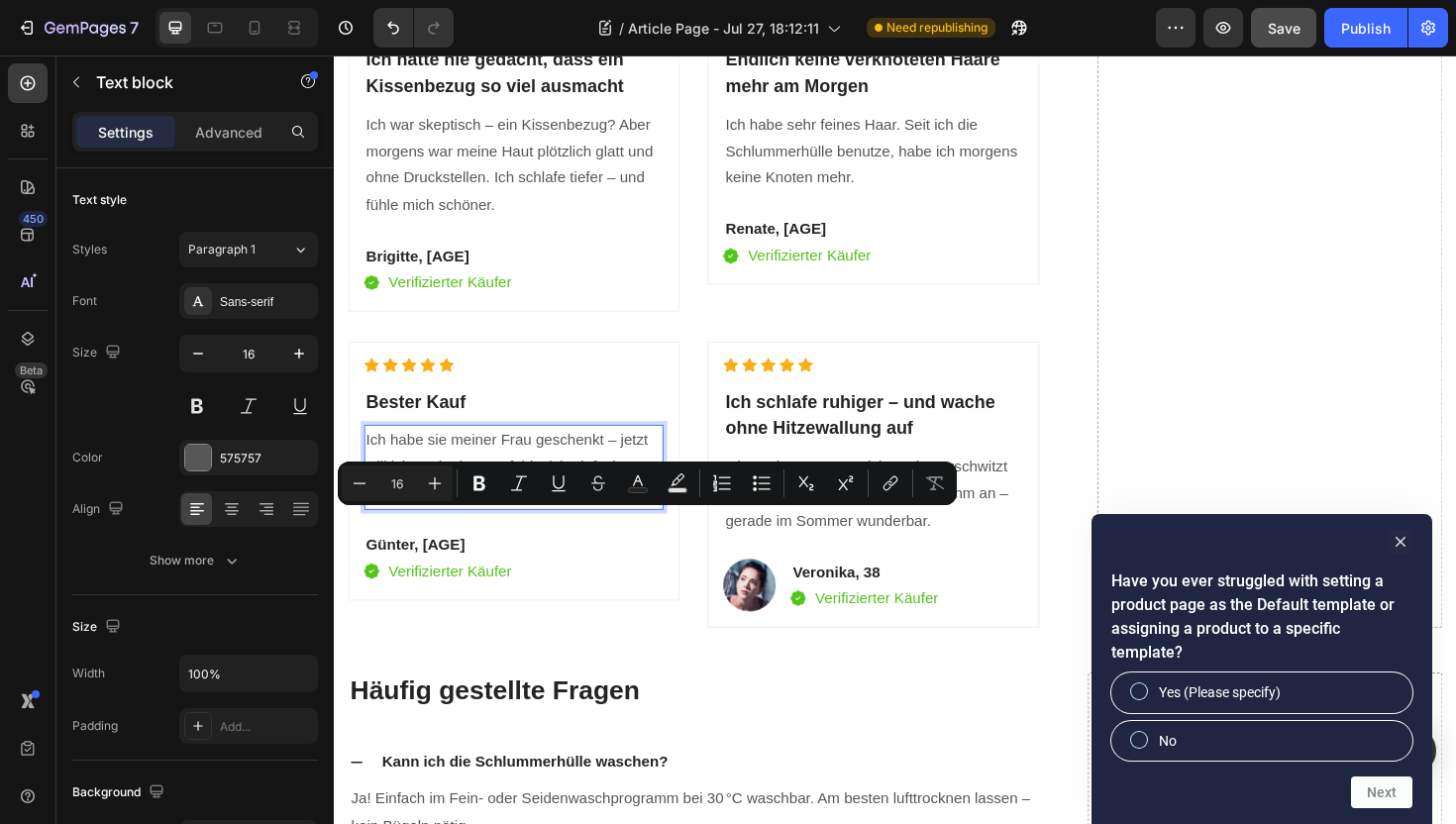 click on "Ich habe sie meiner Frau geschenkt – jetzt will ich auch eine. Es fühlt sich einfach besser an." at bounding box center [524, 491] 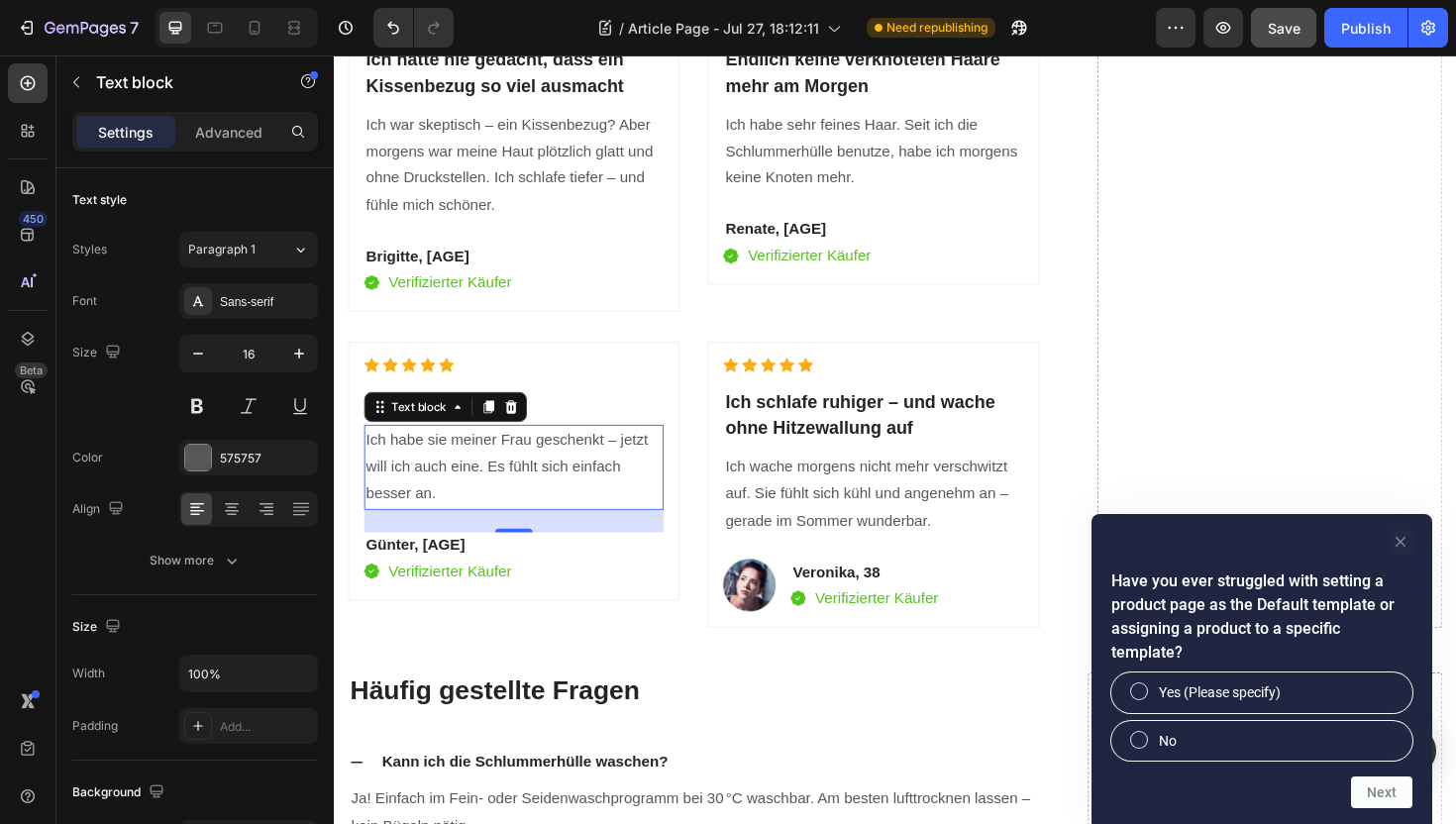 click 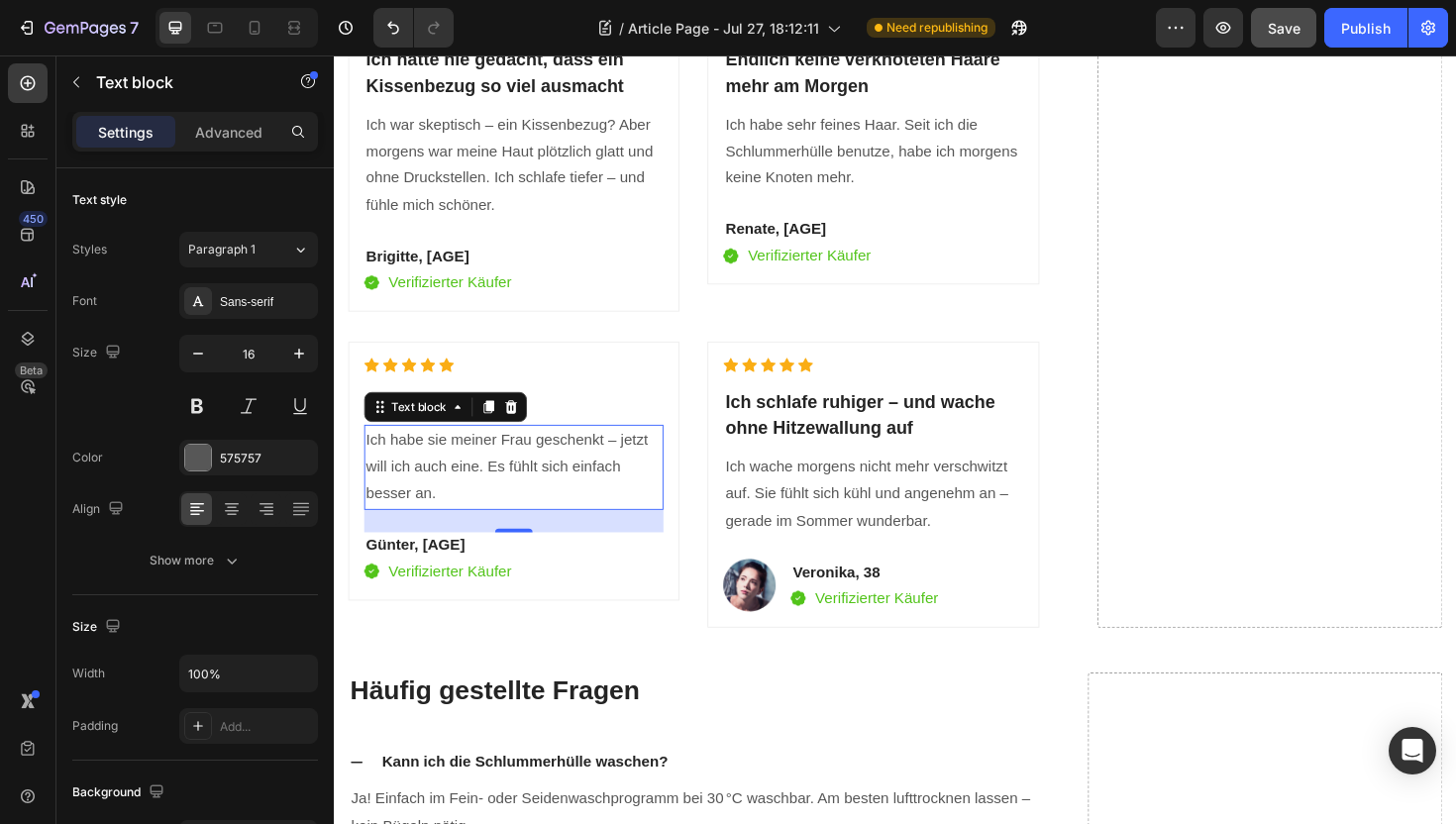 click on "Ich habe sie meiner Frau geschenkt – jetzt will ich auch eine. Es fühlt sich einfach besser an." at bounding box center [524, 491] 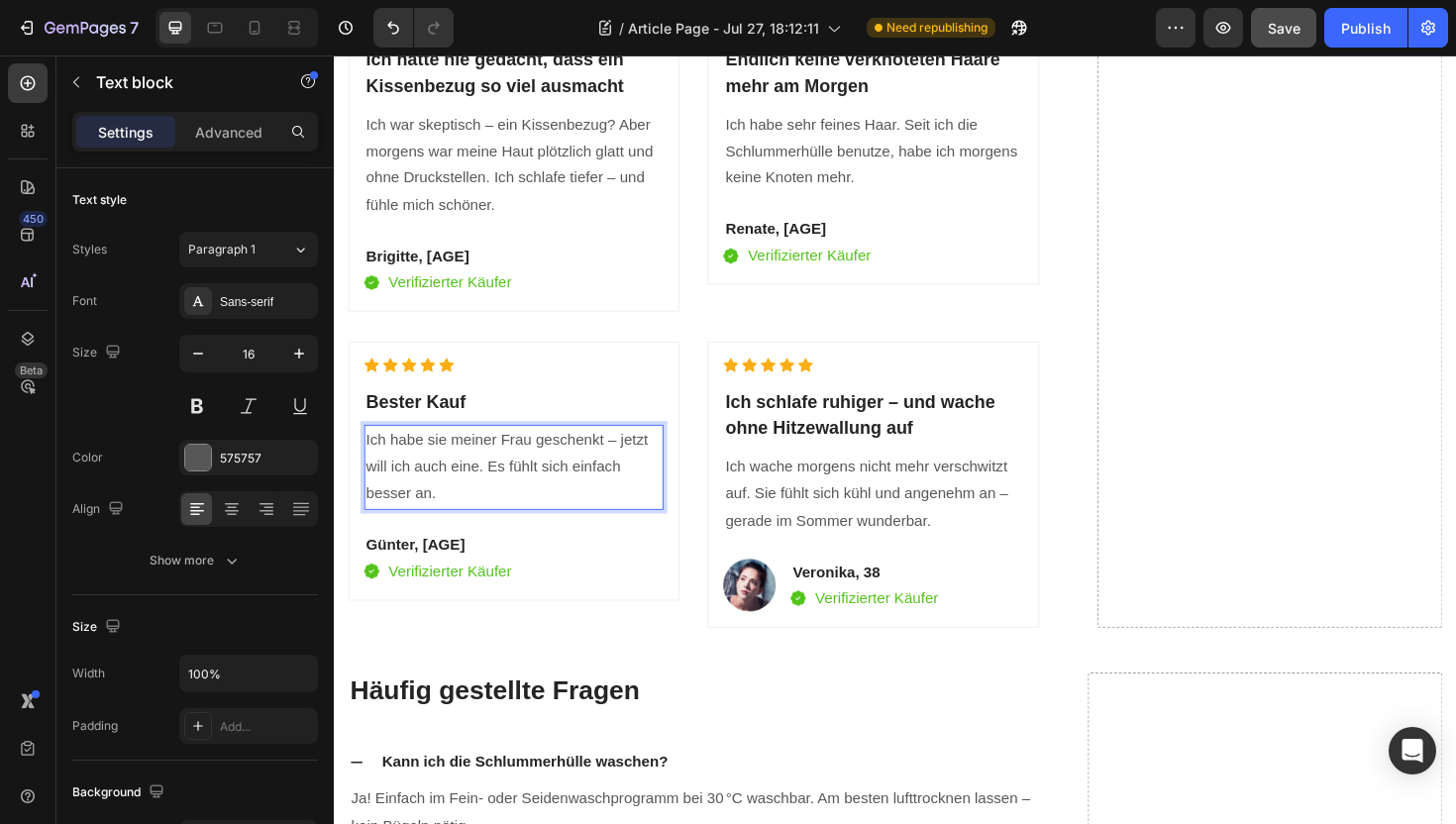 click on "Ich habe sie meiner Frau geschenkt – jetzt will ich auch eine. Es fühlt sich einfach besser an." at bounding box center (524, 491) 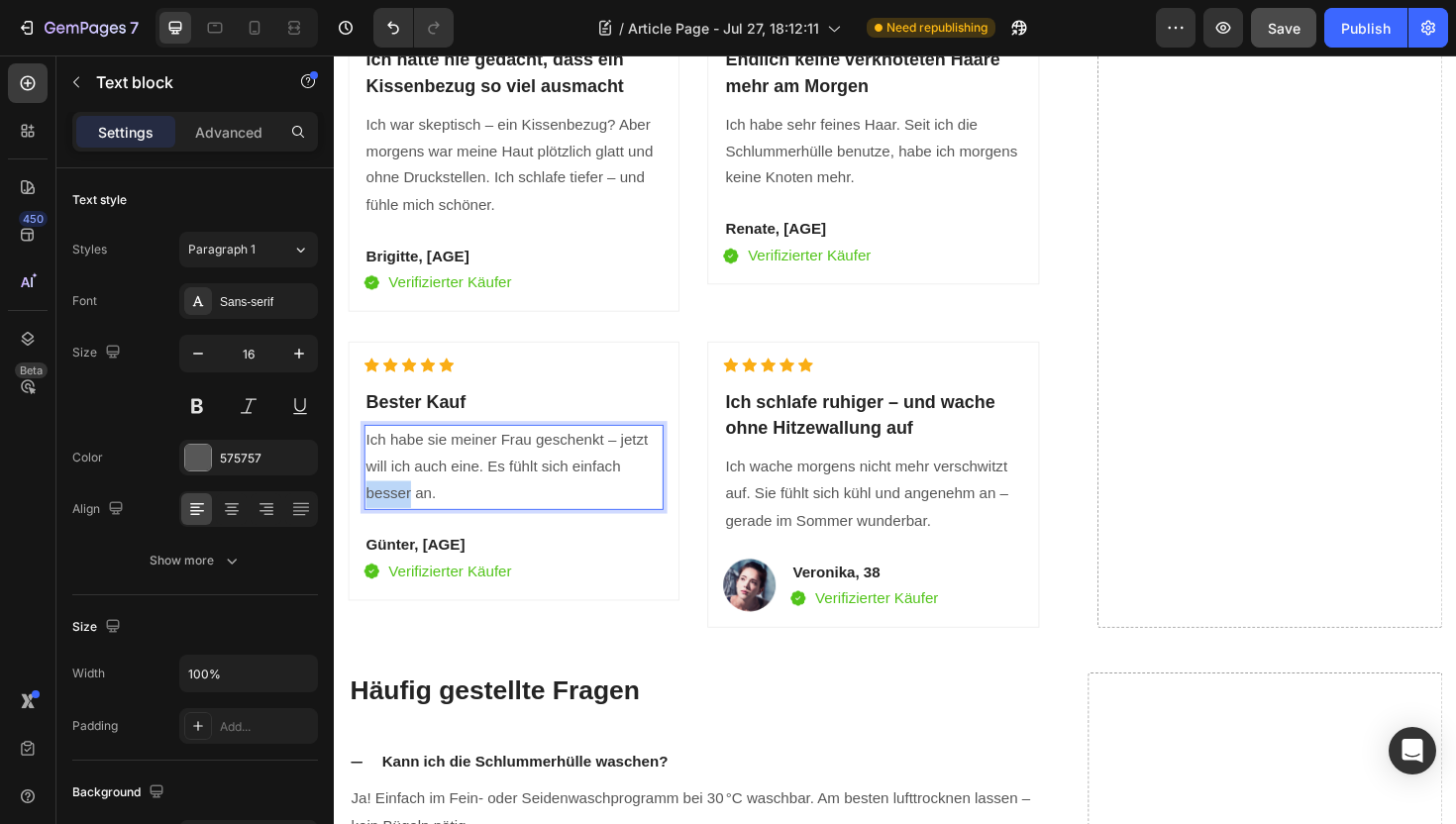 click on "Ich habe sie meiner Frau geschenkt – jetzt will ich auch eine. Es fühlt sich einfach besser an." at bounding box center [524, 491] 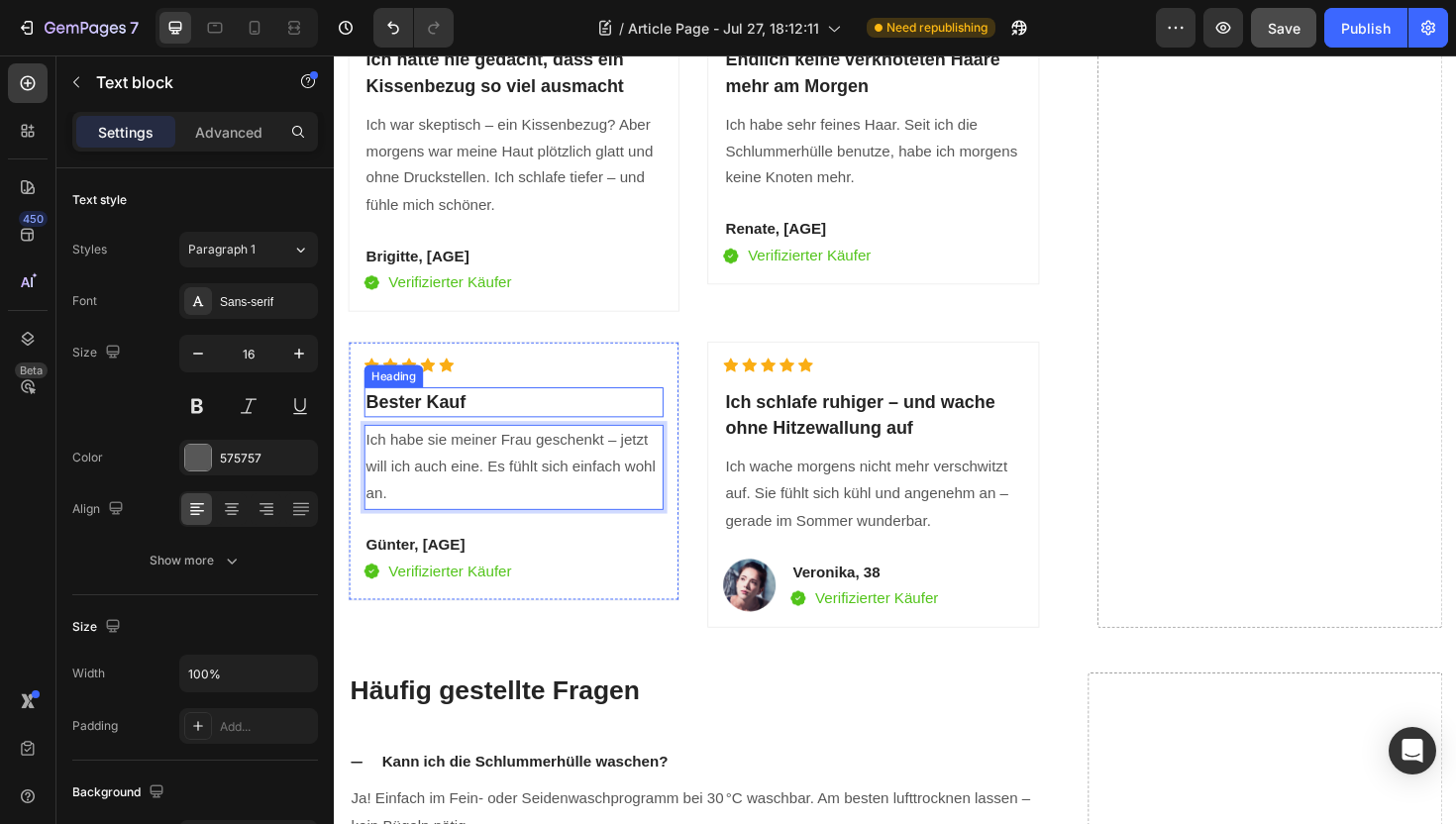 click on "Bester Kauf" at bounding box center (524, 423) 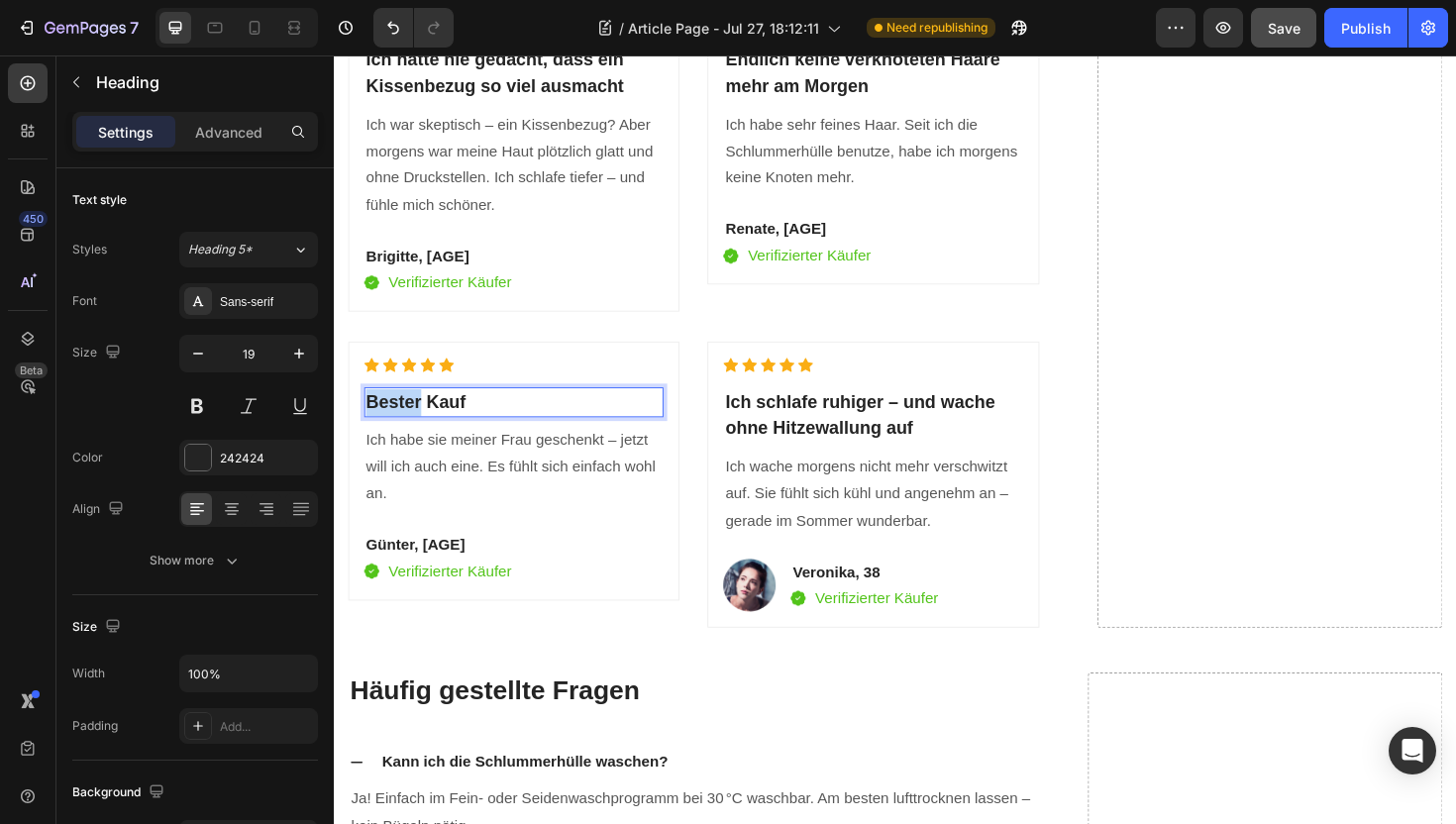 click on "Bester Kauf" at bounding box center [524, 423] 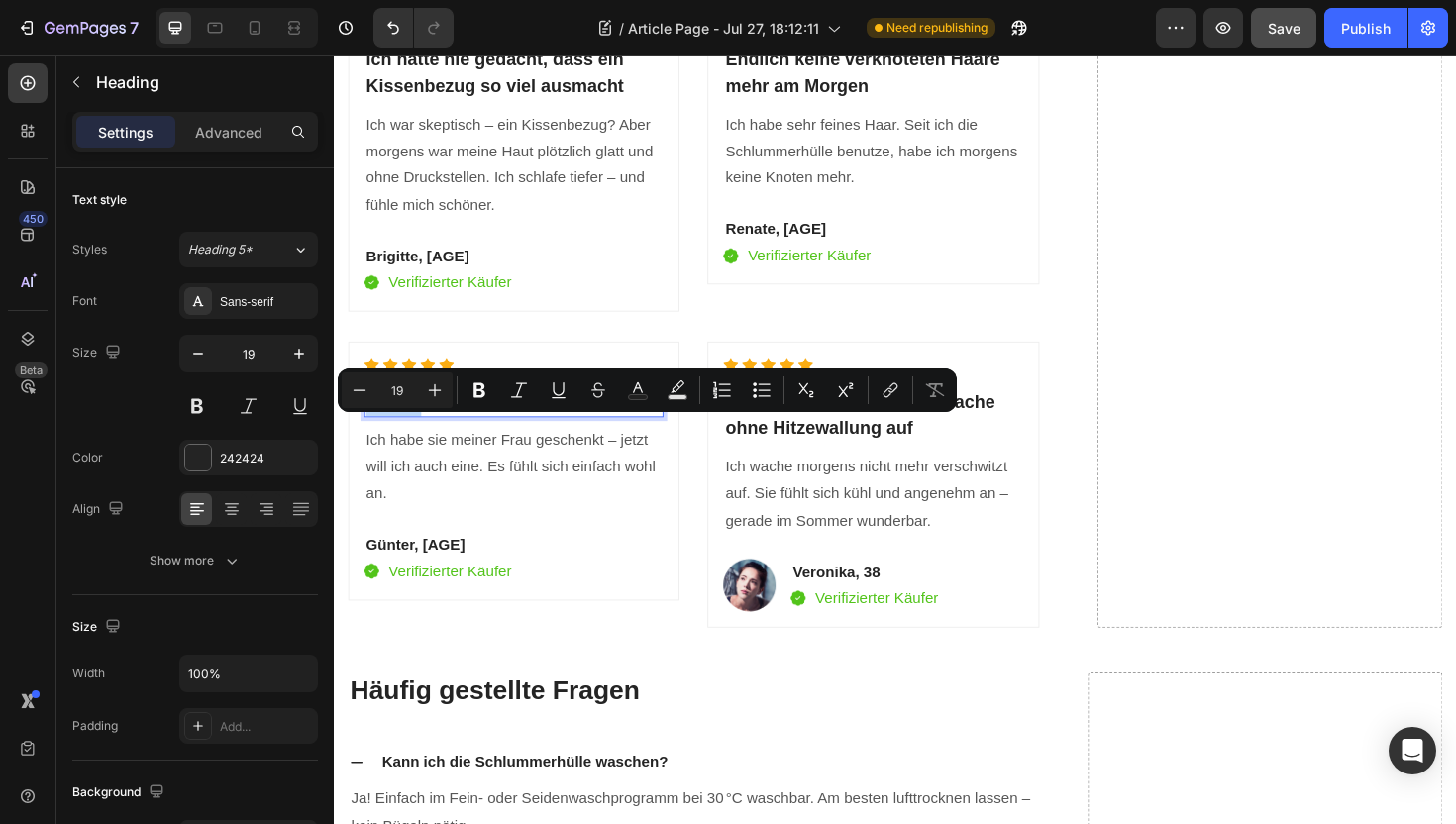 click on "Bester Kauf" at bounding box center (524, 423) 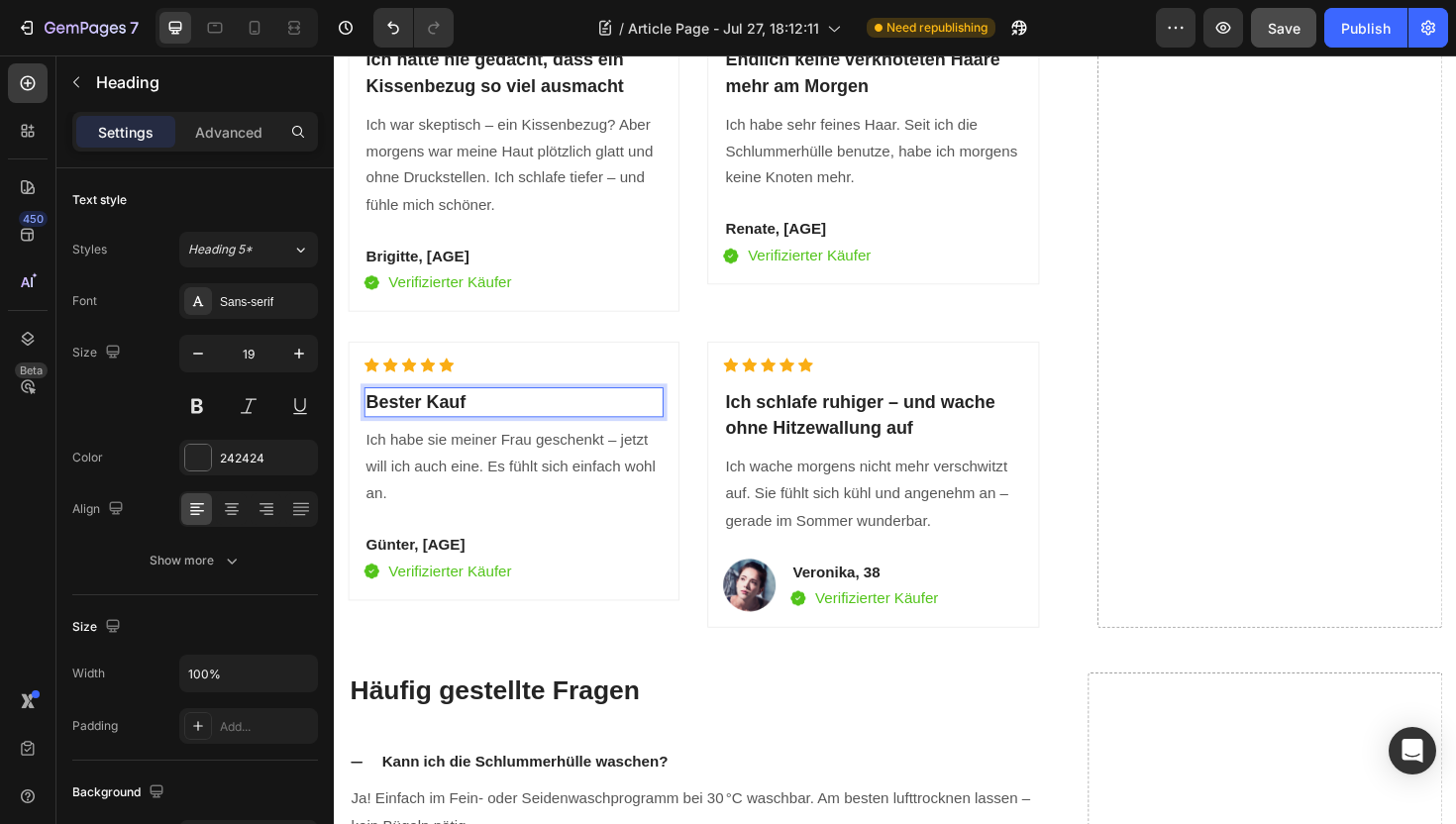 click on "Bester Kauf" at bounding box center [524, 423] 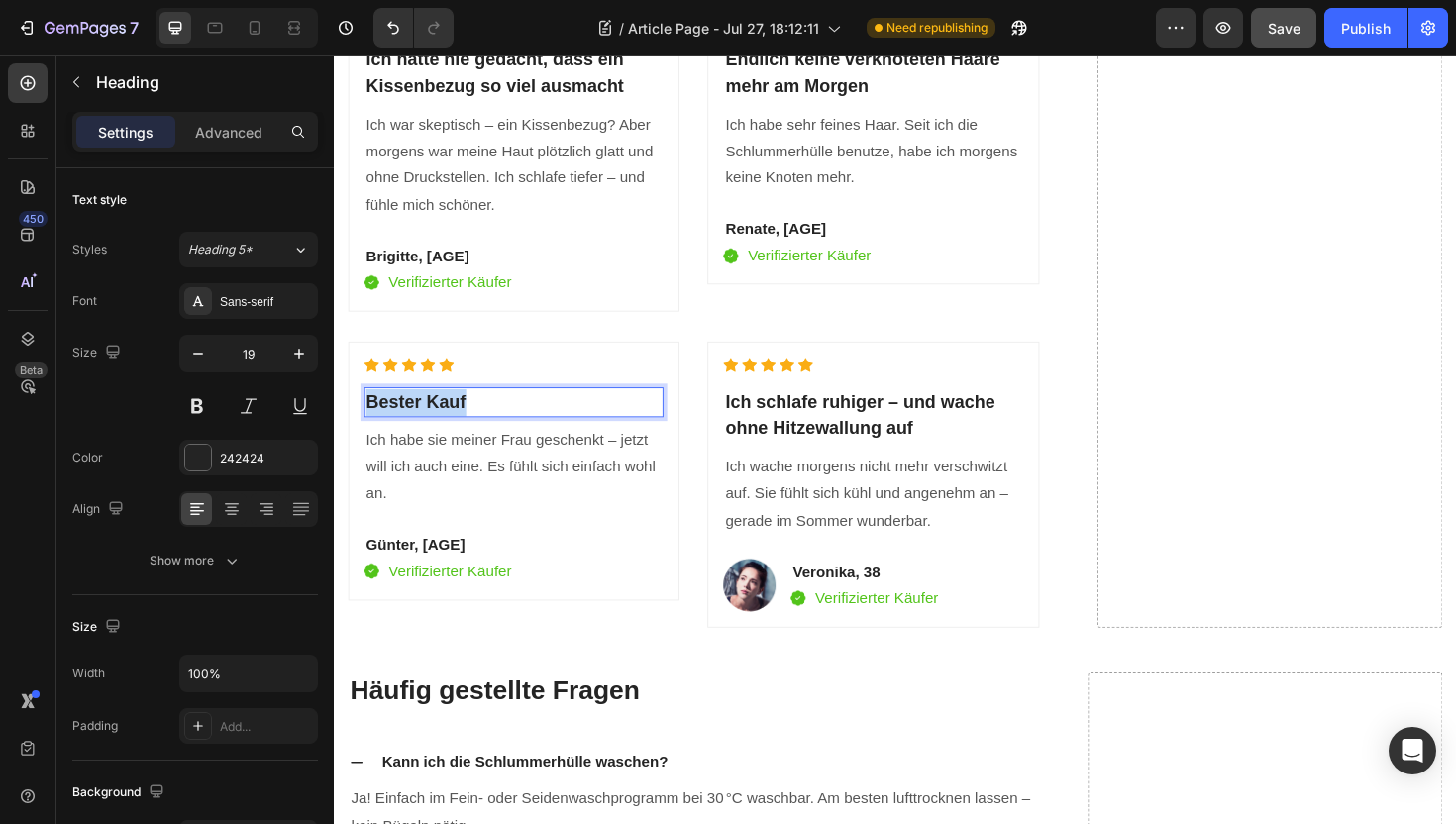 drag, startPoint x: 474, startPoint y: 453, endPoint x: 372, endPoint y: 451, distance: 102.01961 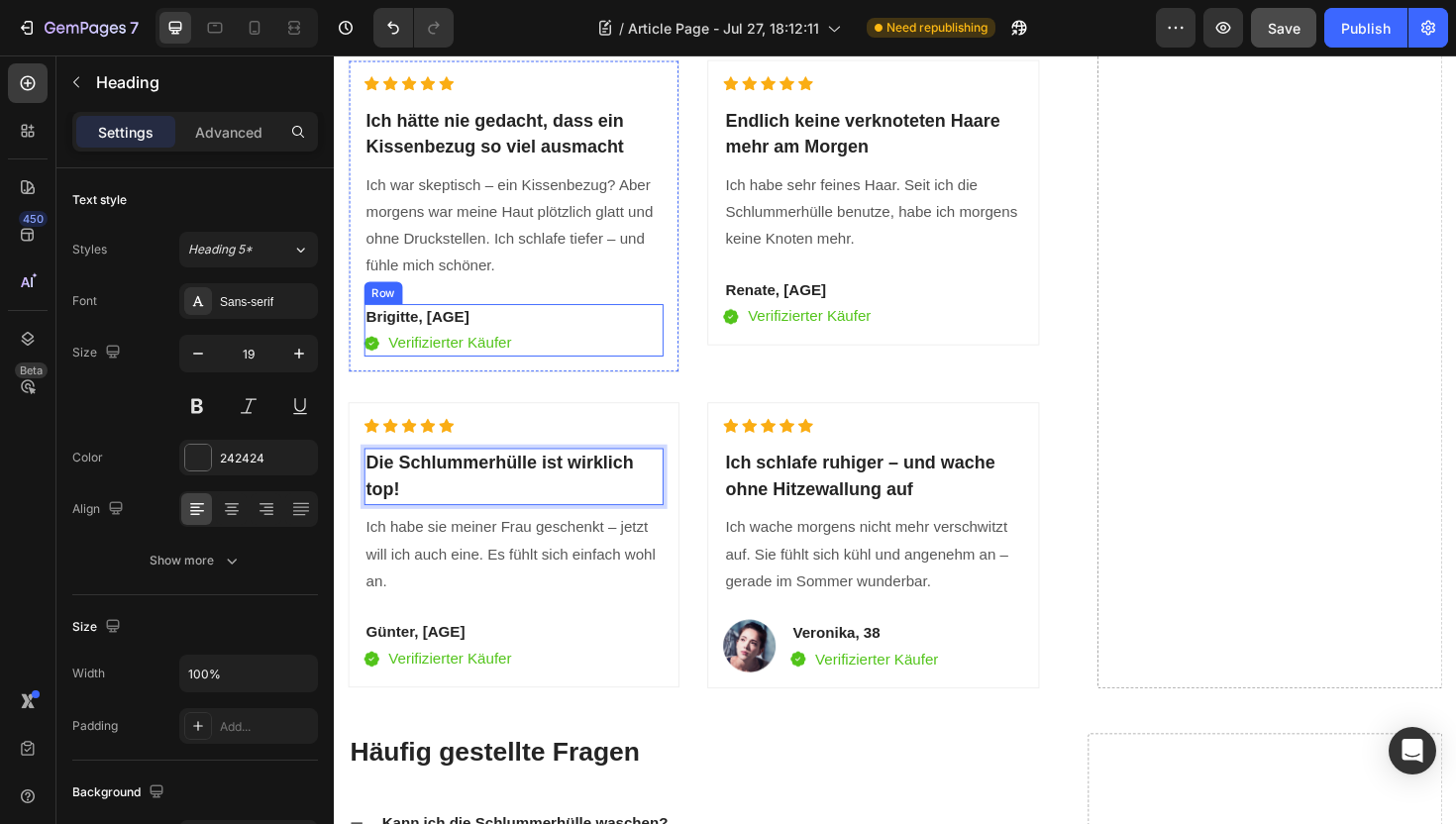 scroll, scrollTop: 4211, scrollLeft: 0, axis: vertical 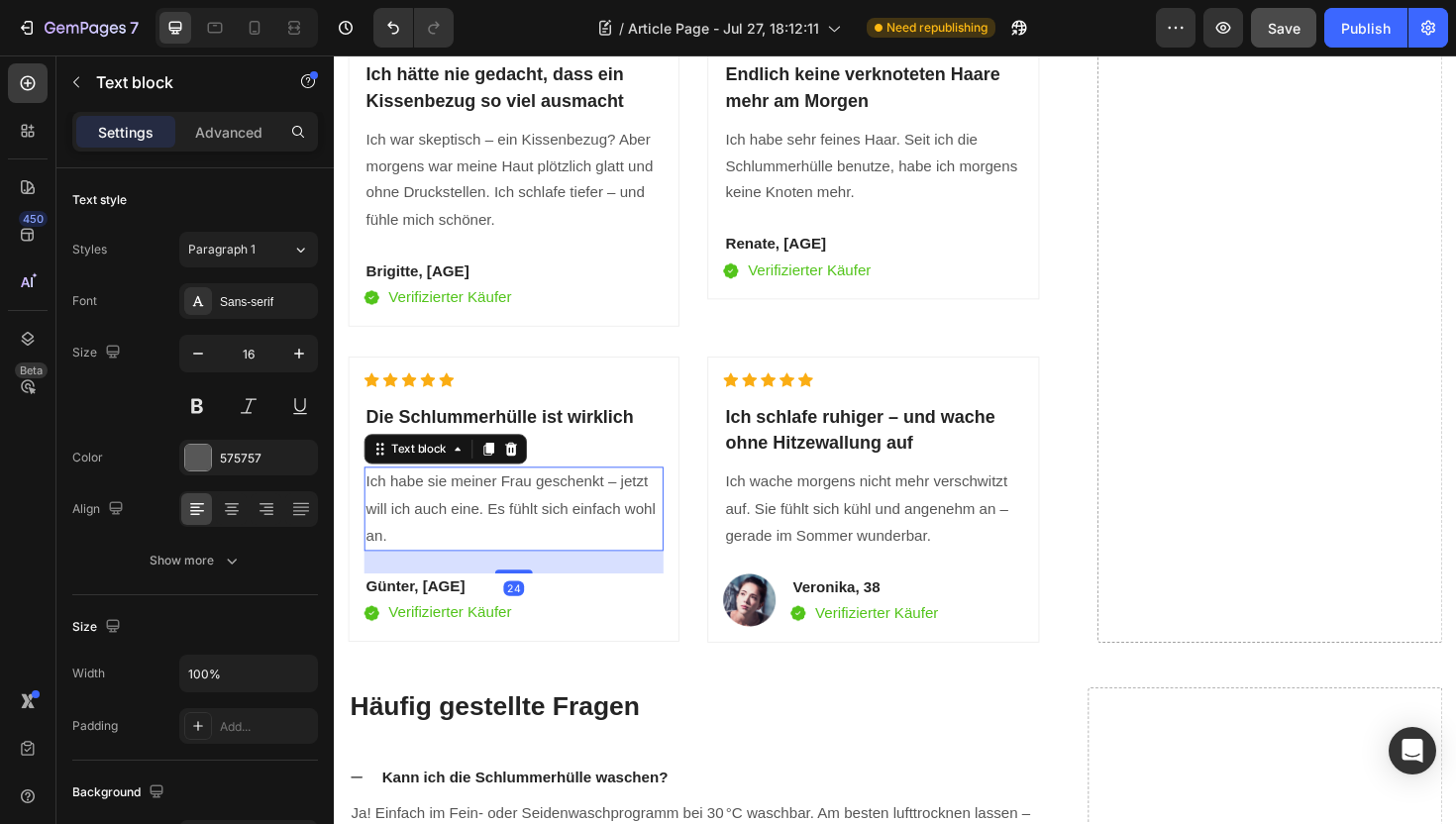 click on "Ich habe sie meiner Frau geschenkt – jetzt will ich auch eine. Es fühlt sich einfach wohl an." at bounding box center [524, 536] 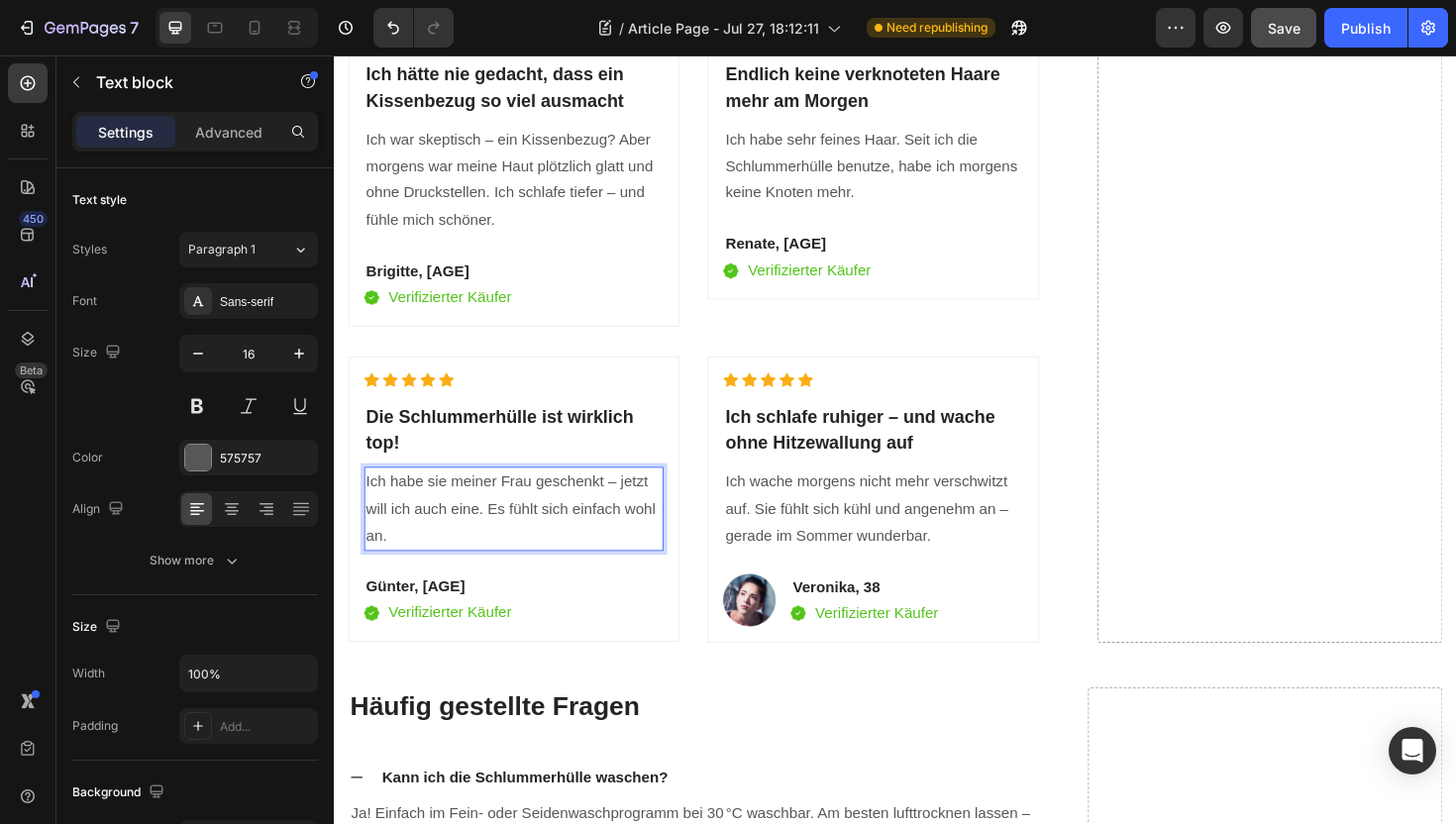 click on "Ich habe sie meiner Frau geschenkt – jetzt will ich auch eine. Es fühlt sich einfach wohl an." at bounding box center [524, 536] 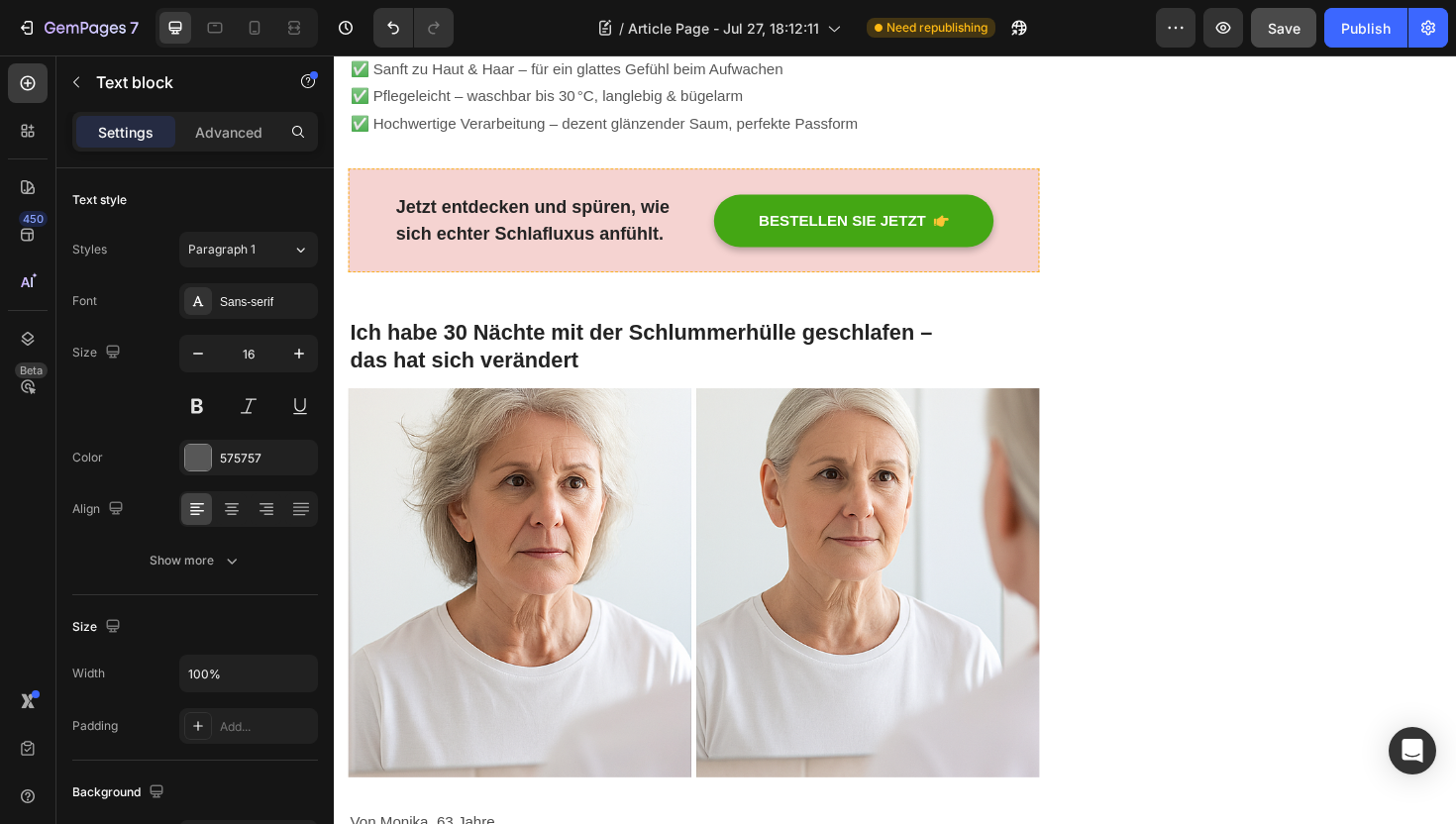 scroll, scrollTop: 1101, scrollLeft: 0, axis: vertical 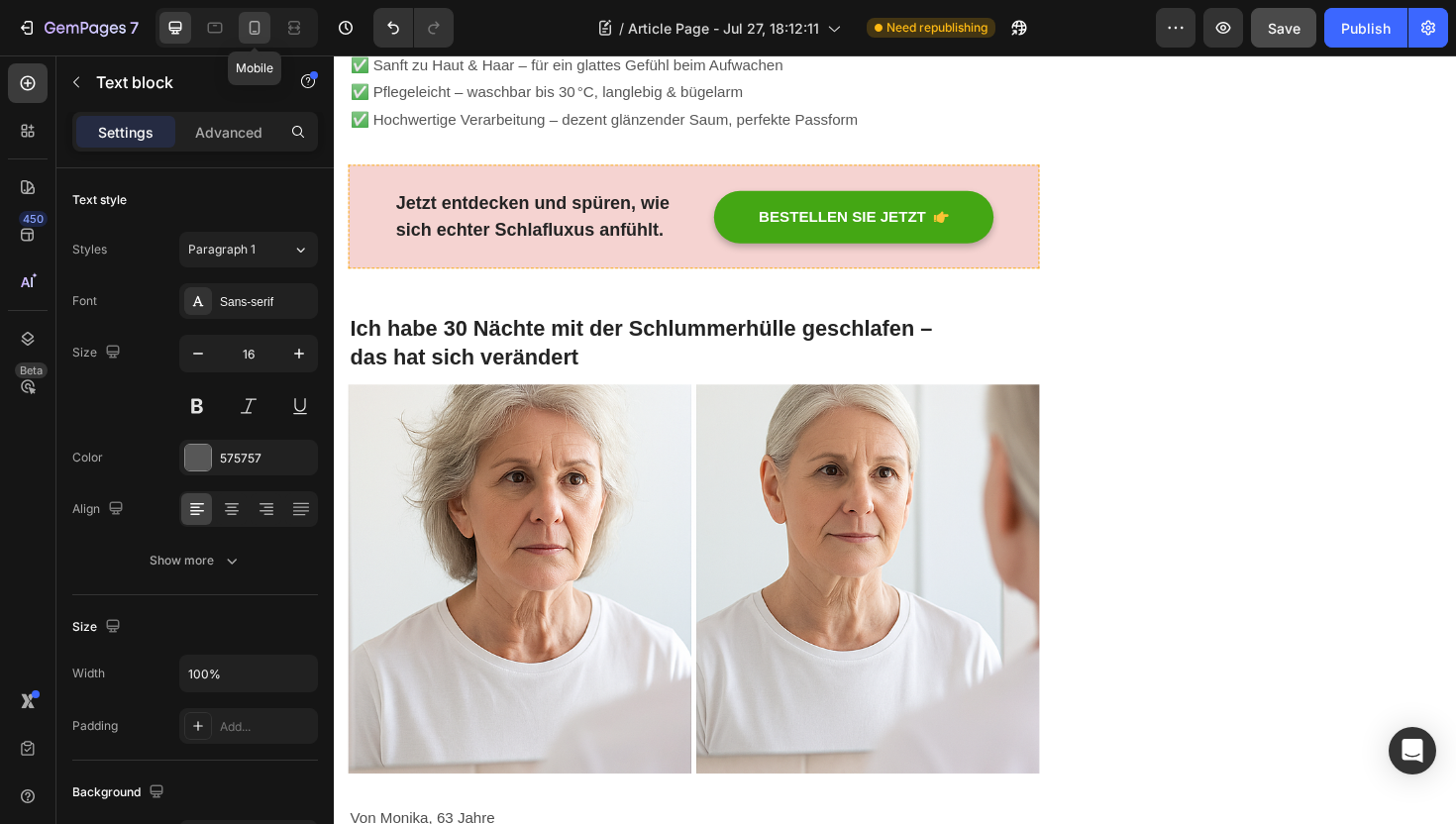 click 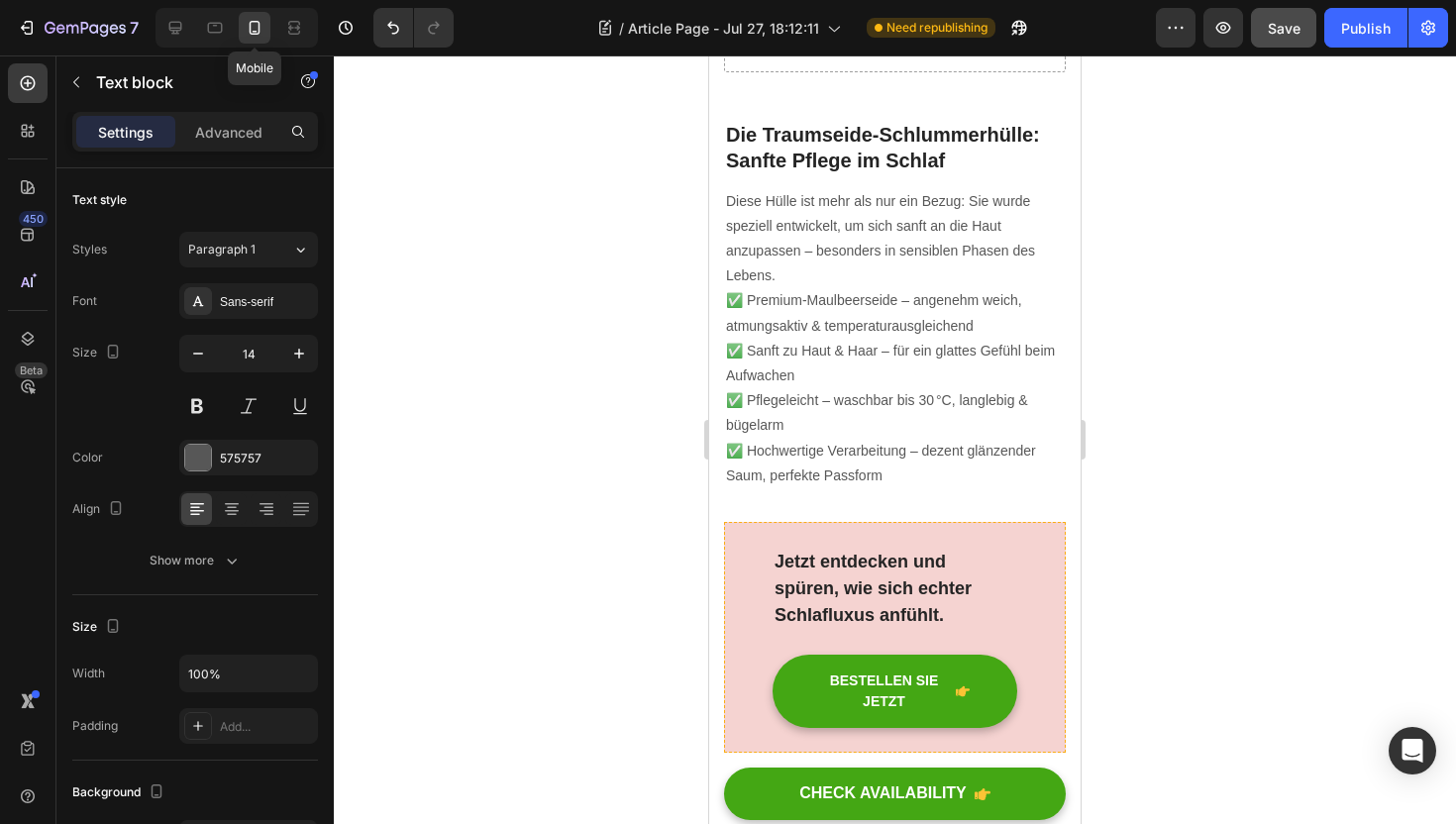 scroll, scrollTop: 758, scrollLeft: 0, axis: vertical 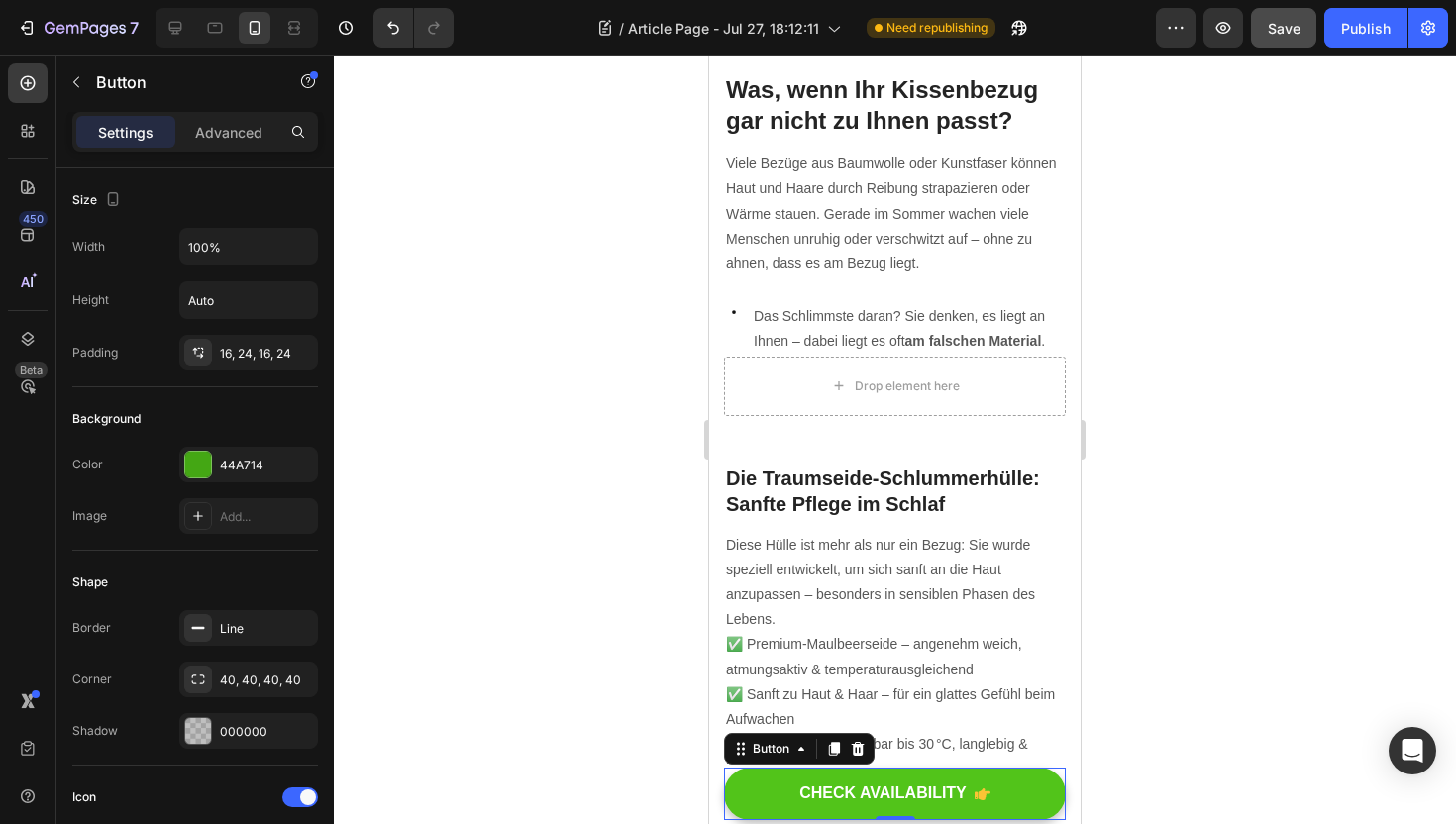 click 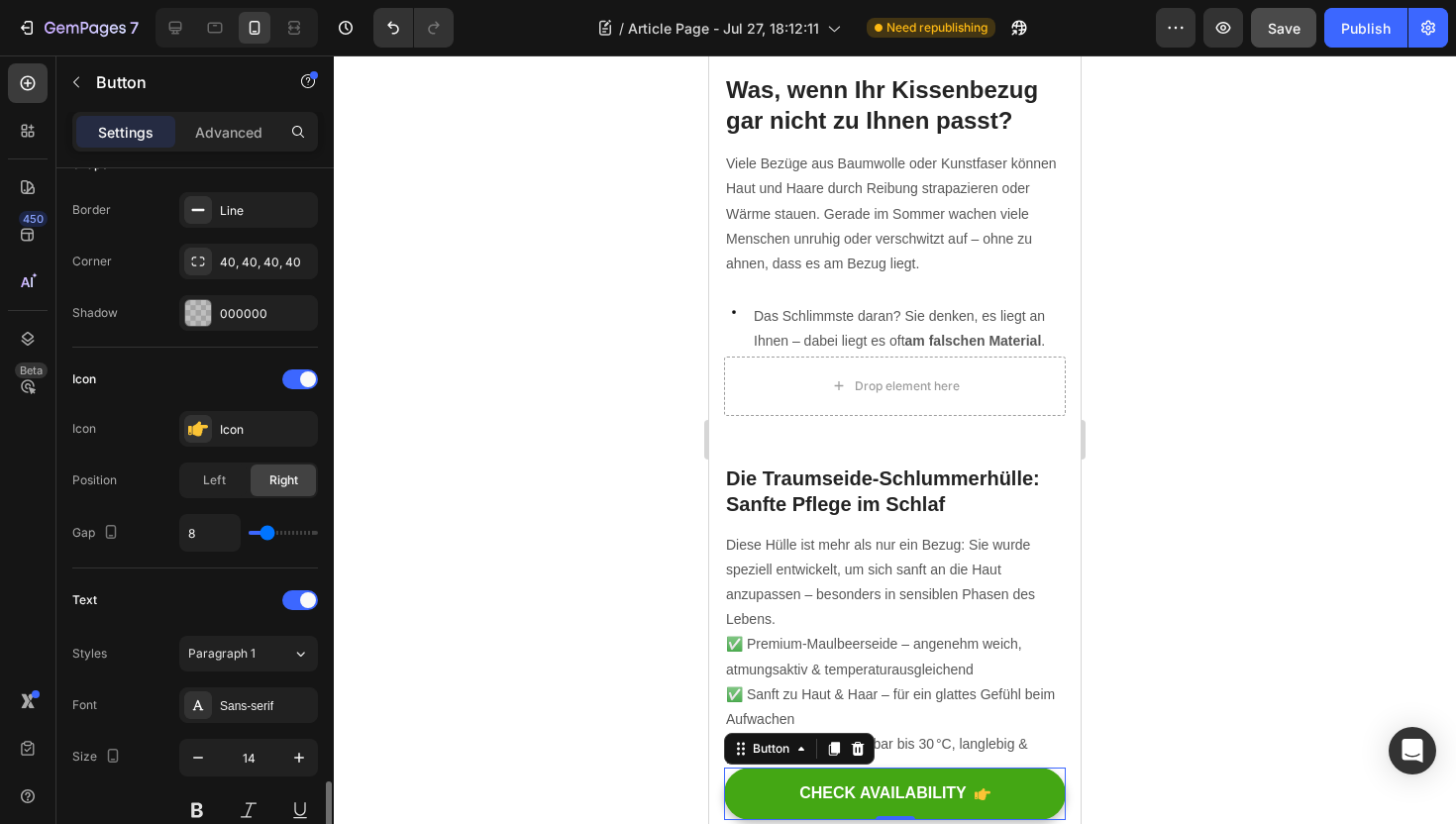 scroll, scrollTop: 198, scrollLeft: 0, axis: vertical 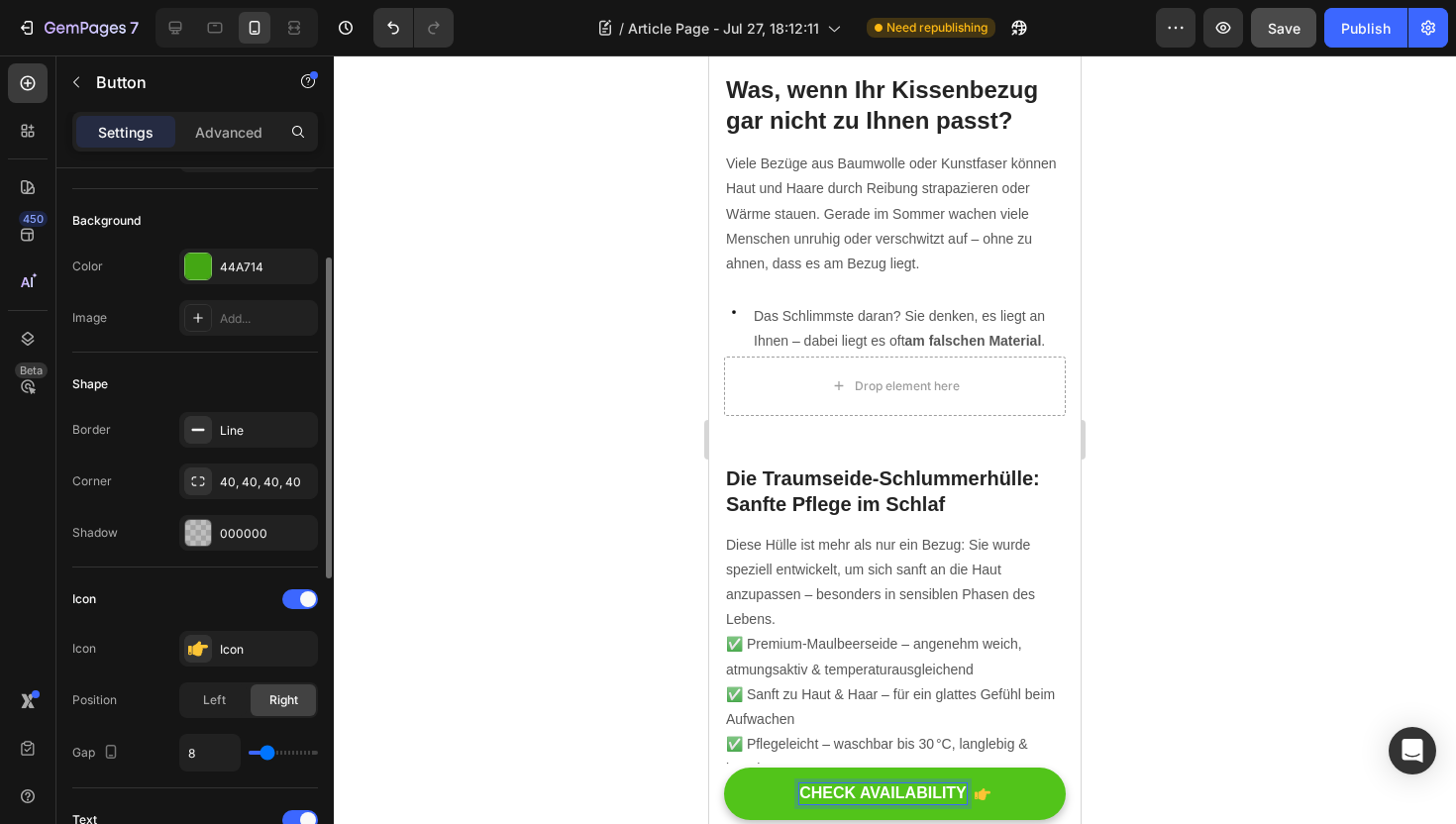 click on "CHECK AVAILABILITY" at bounding box center (883, 793) 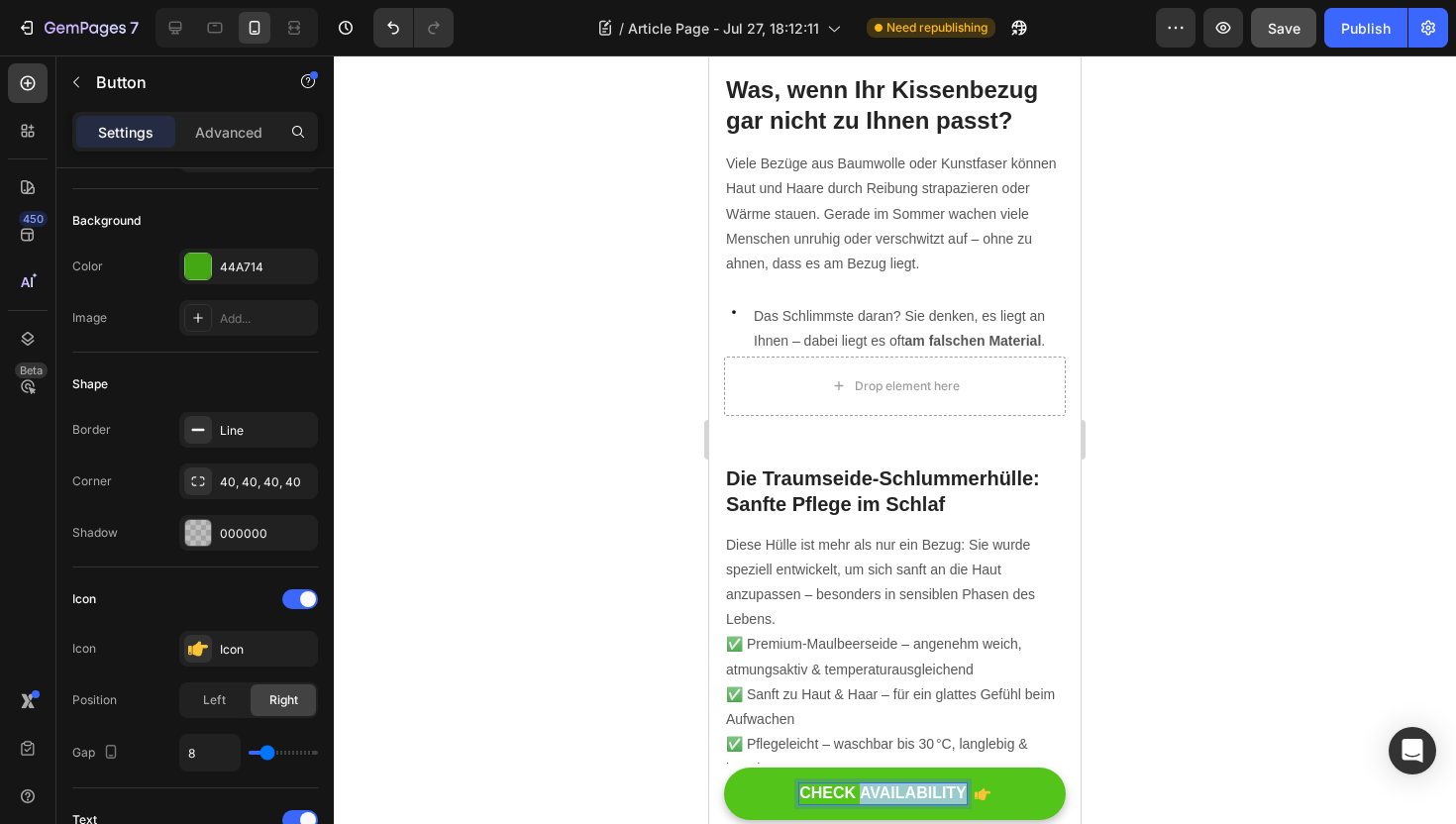 click on "CHECK AVAILABILITY" at bounding box center (883, 793) 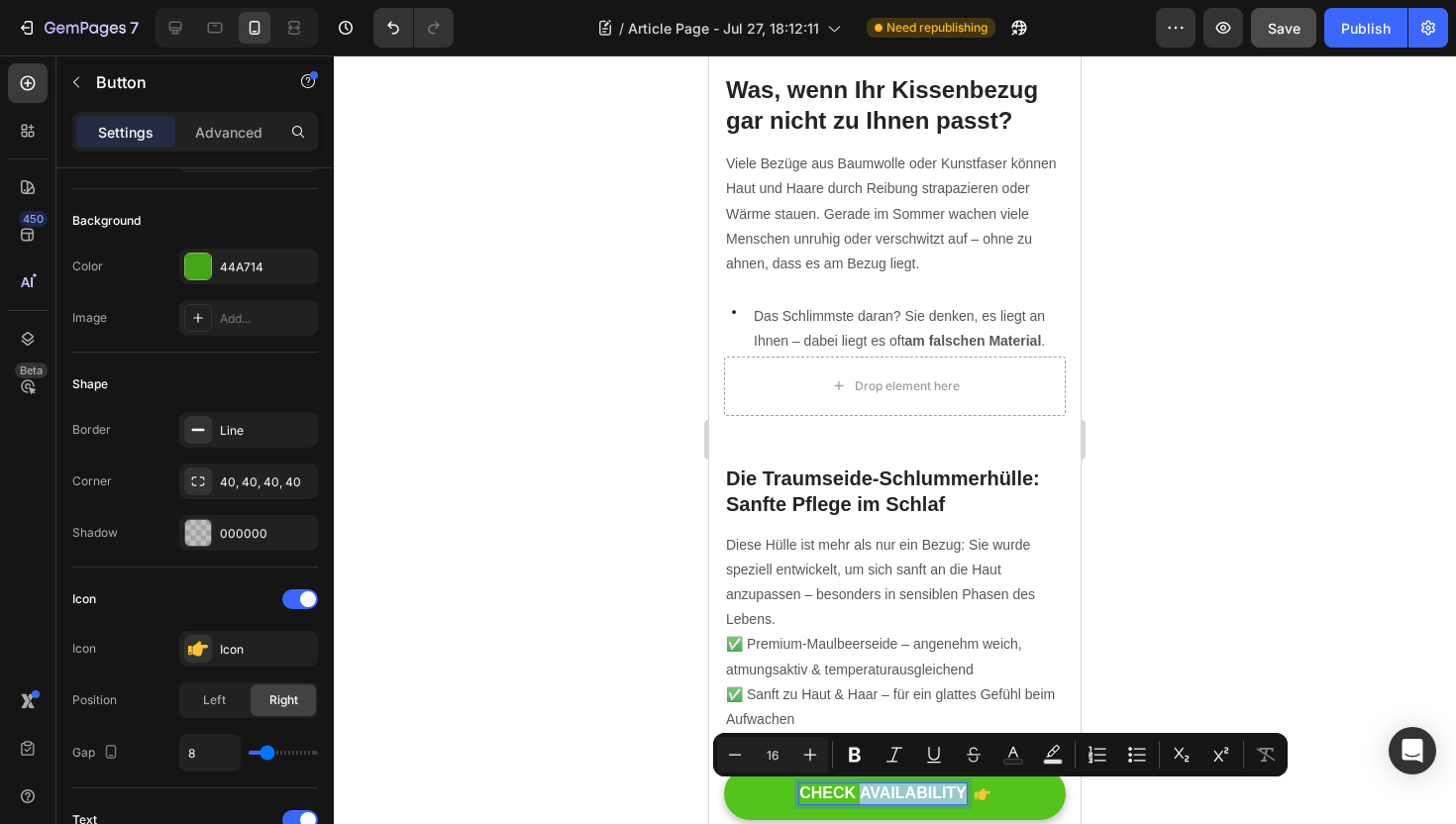 click on "CHECK AVAILABILITY" at bounding box center (883, 793) 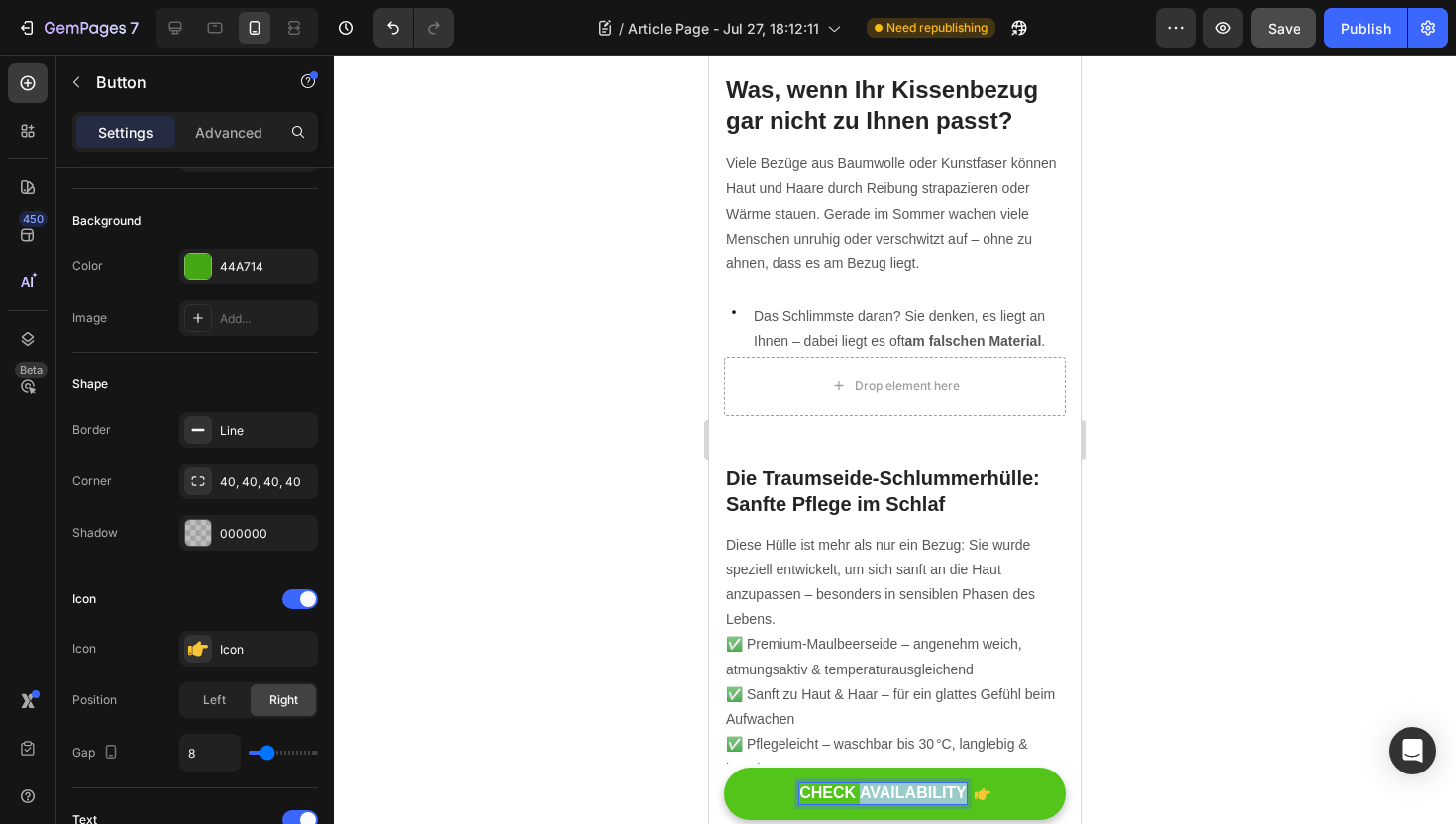 click on "CHECK AVAILABILITY" at bounding box center [883, 793] 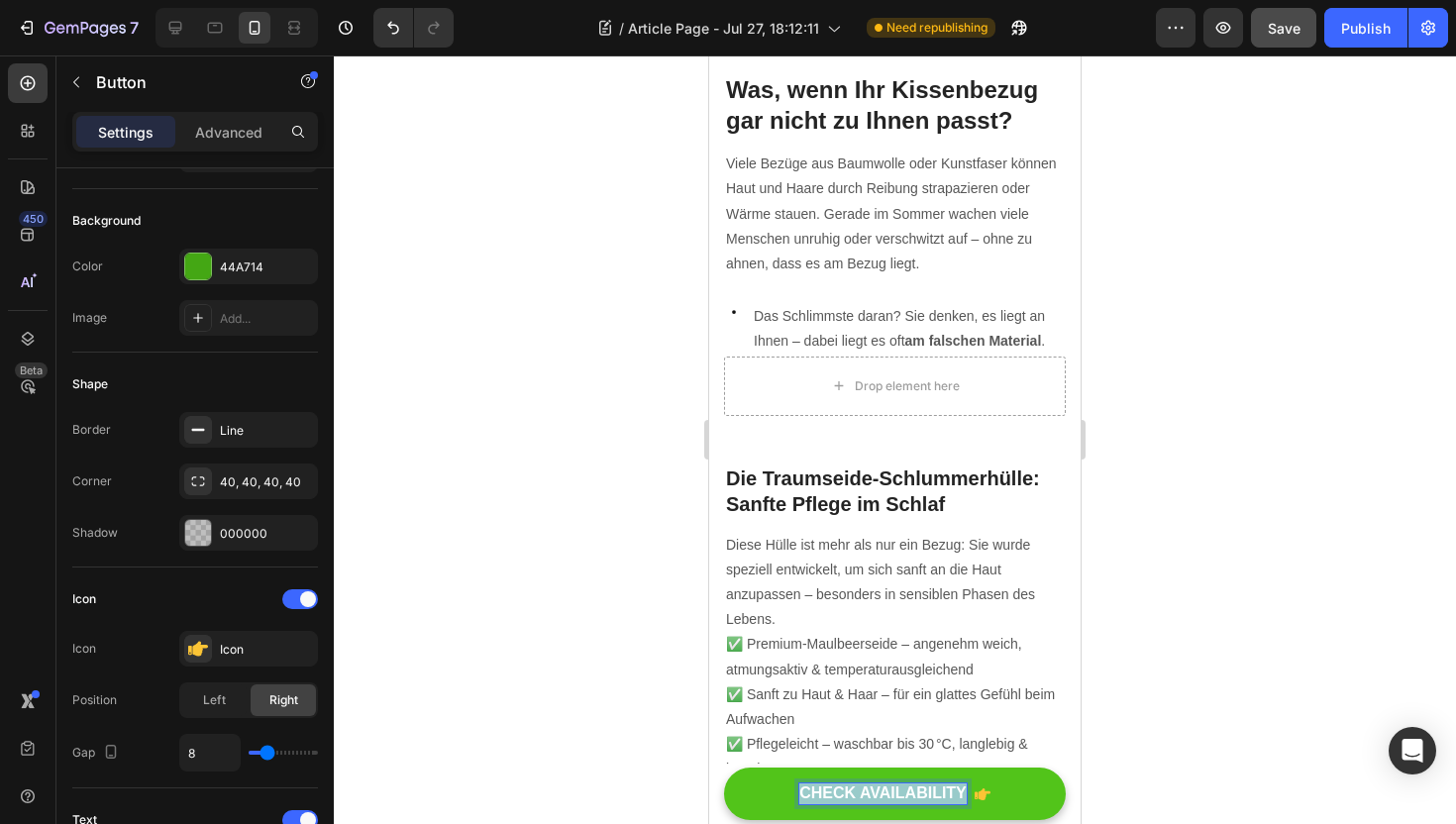 click on "CHECK AVAILABILITY" at bounding box center [883, 793] 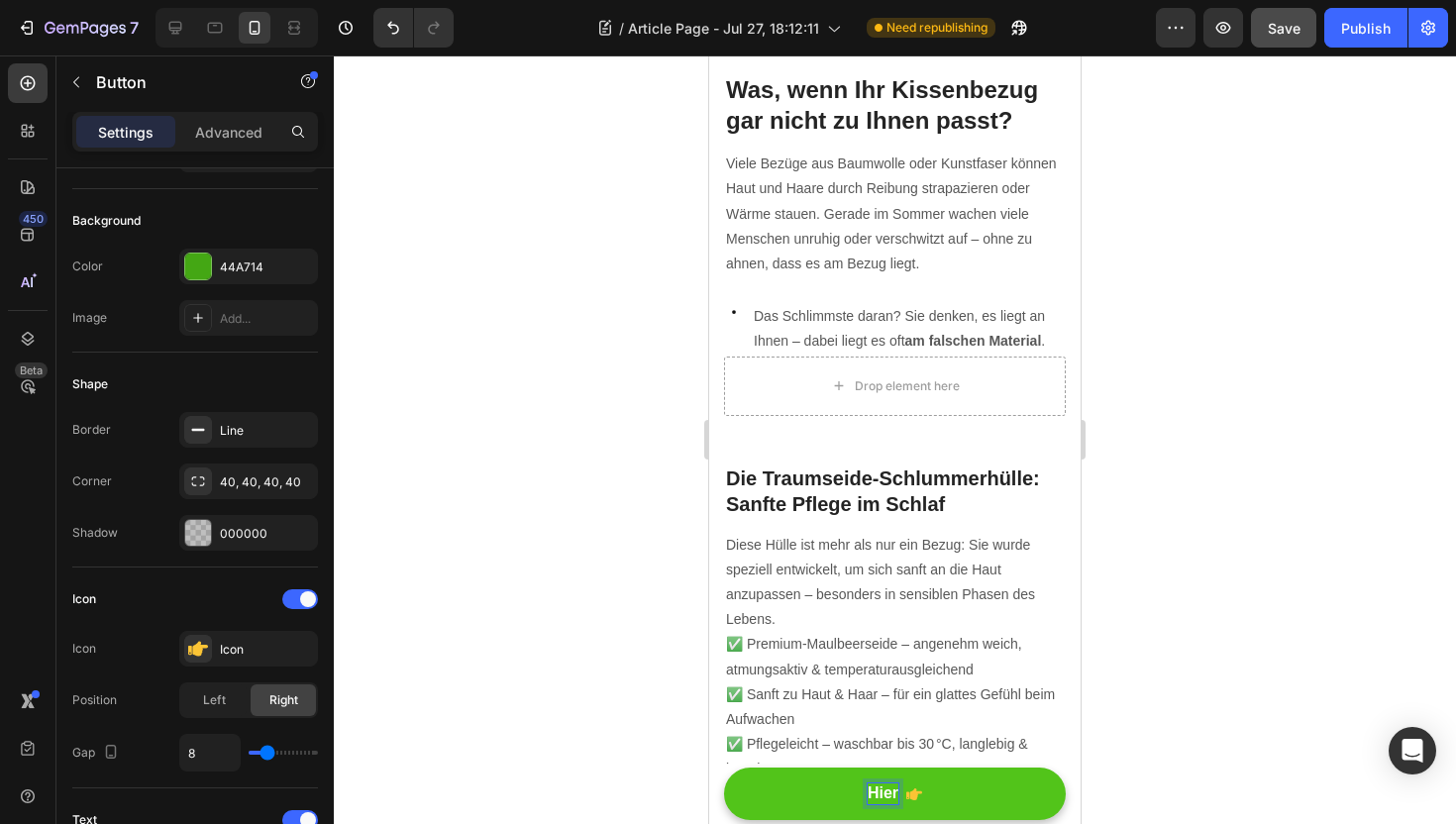 click on "Hier" at bounding box center [894, 793] 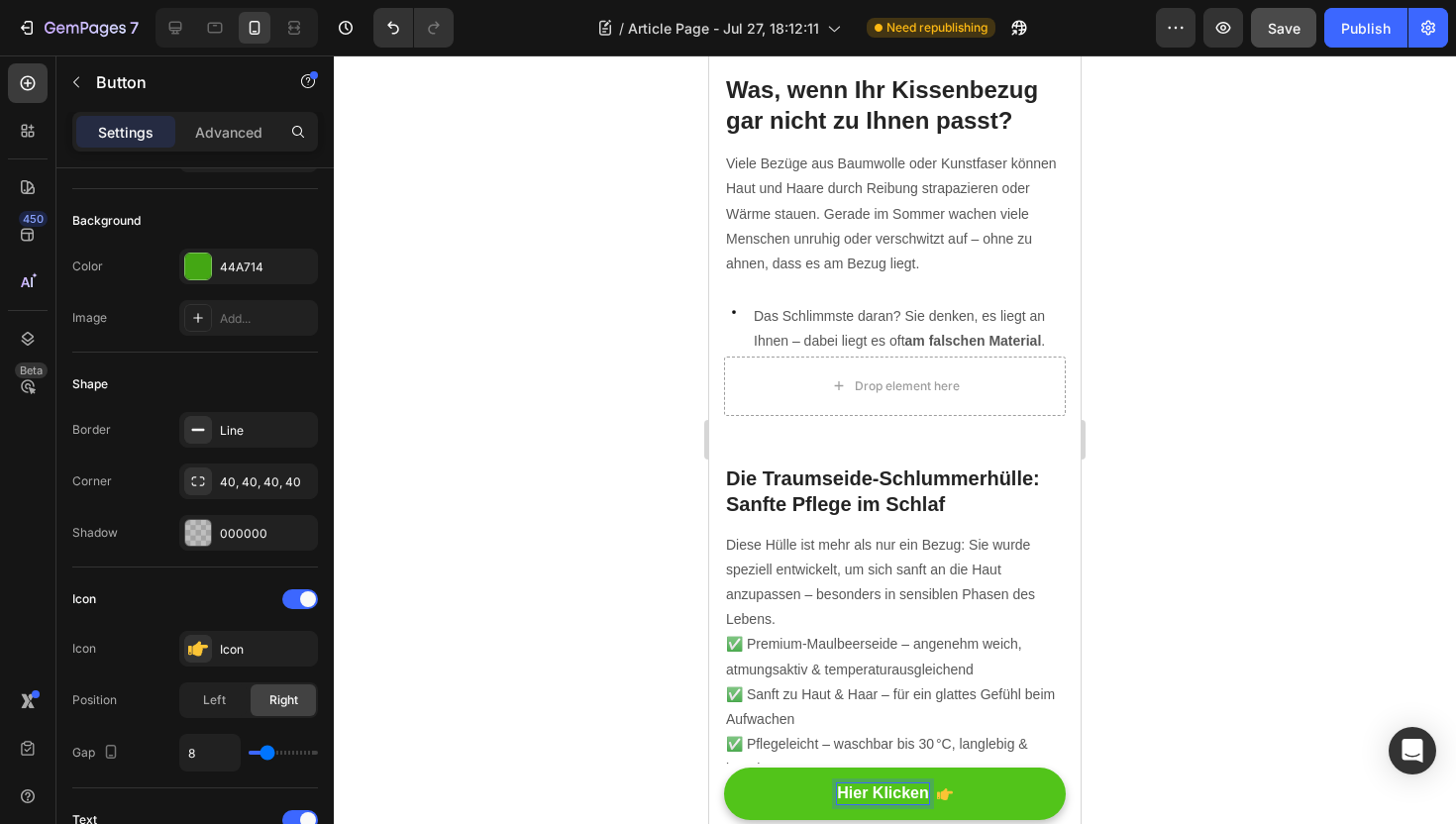 click on "Hier Klicken" at bounding box center (894, 793) 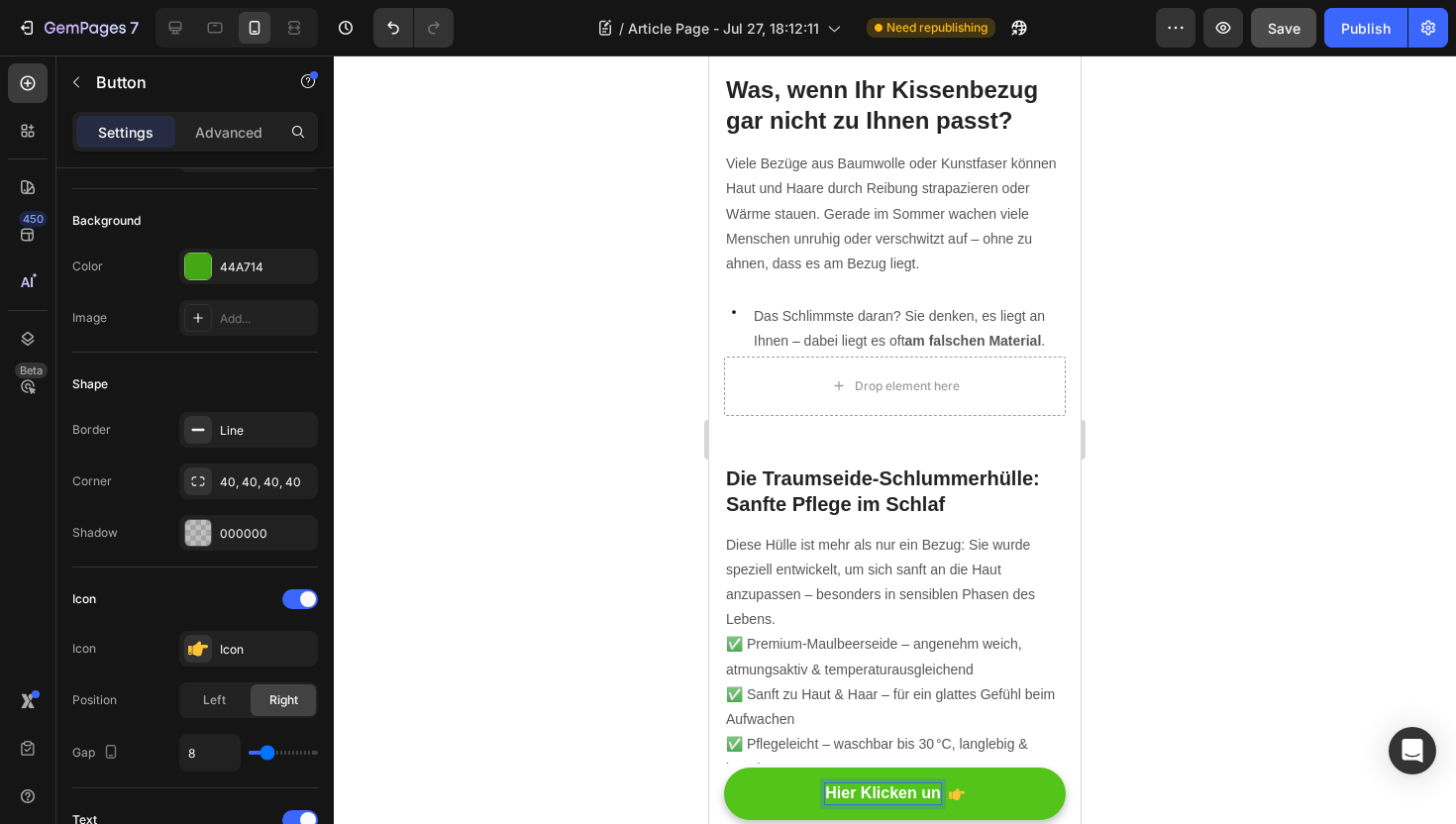 click on "Hier Klicken un" at bounding box center [894, 793] 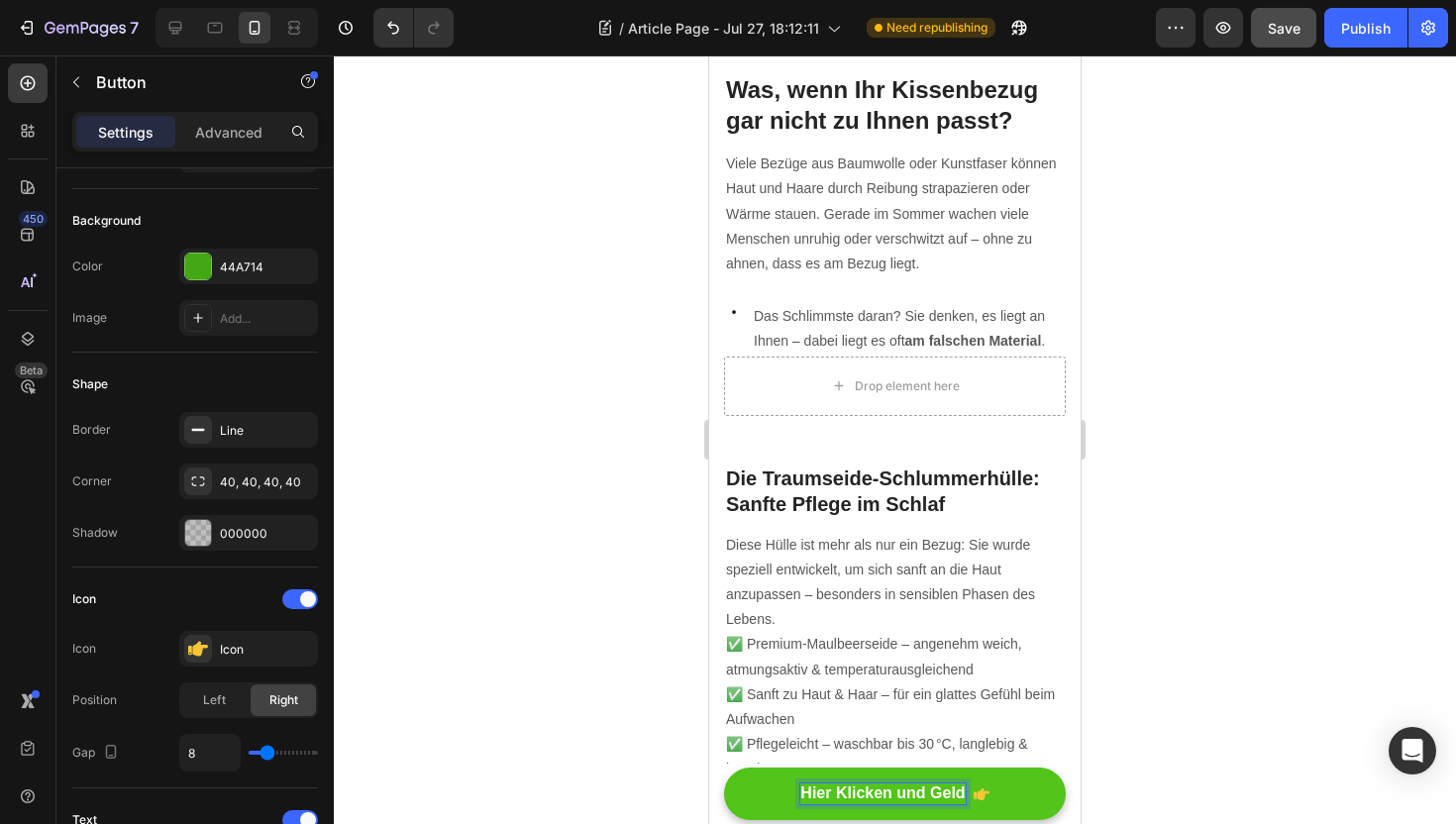 click on "Hier Klicken und Geld" at bounding box center (894, 793) 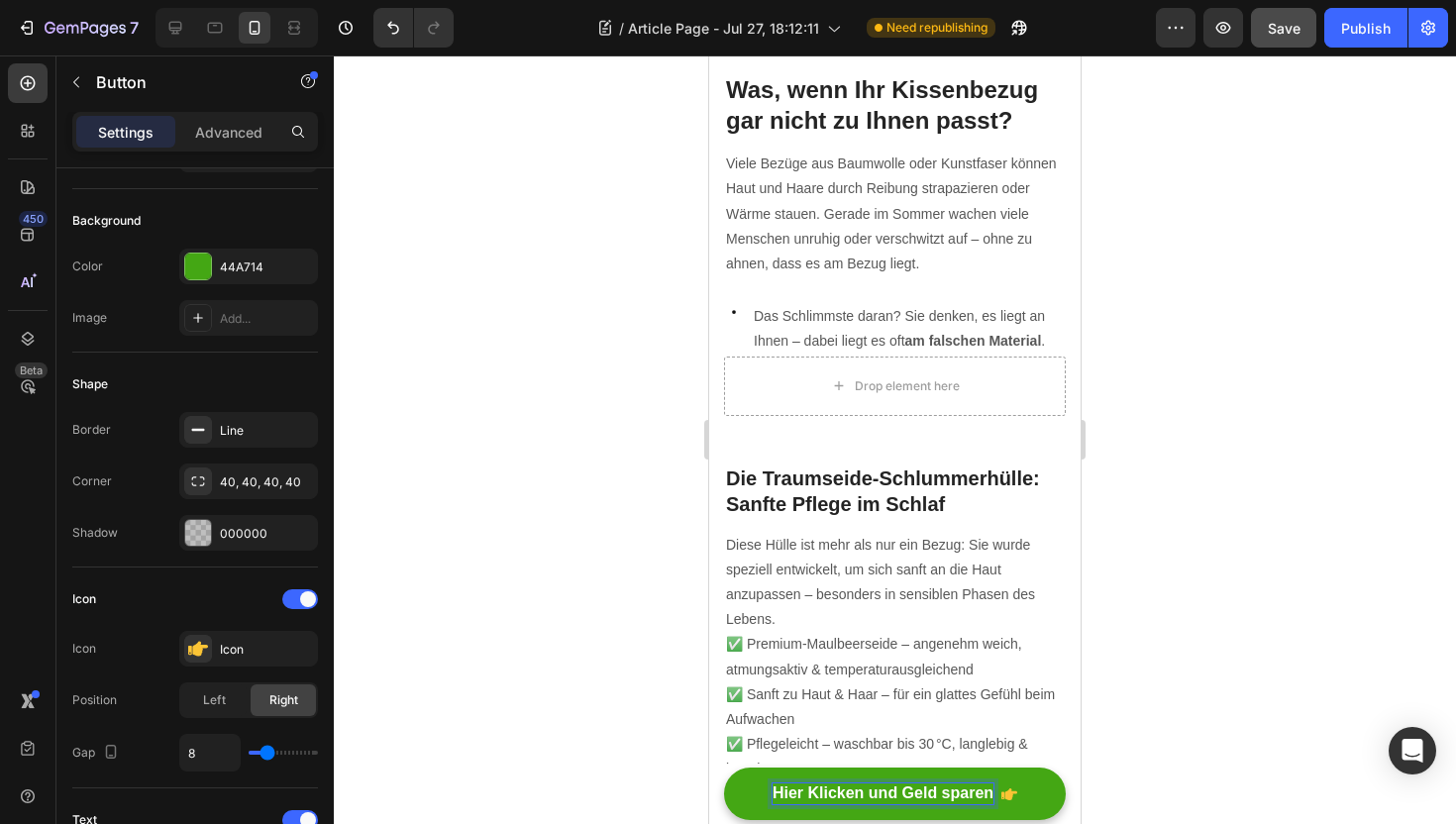 click 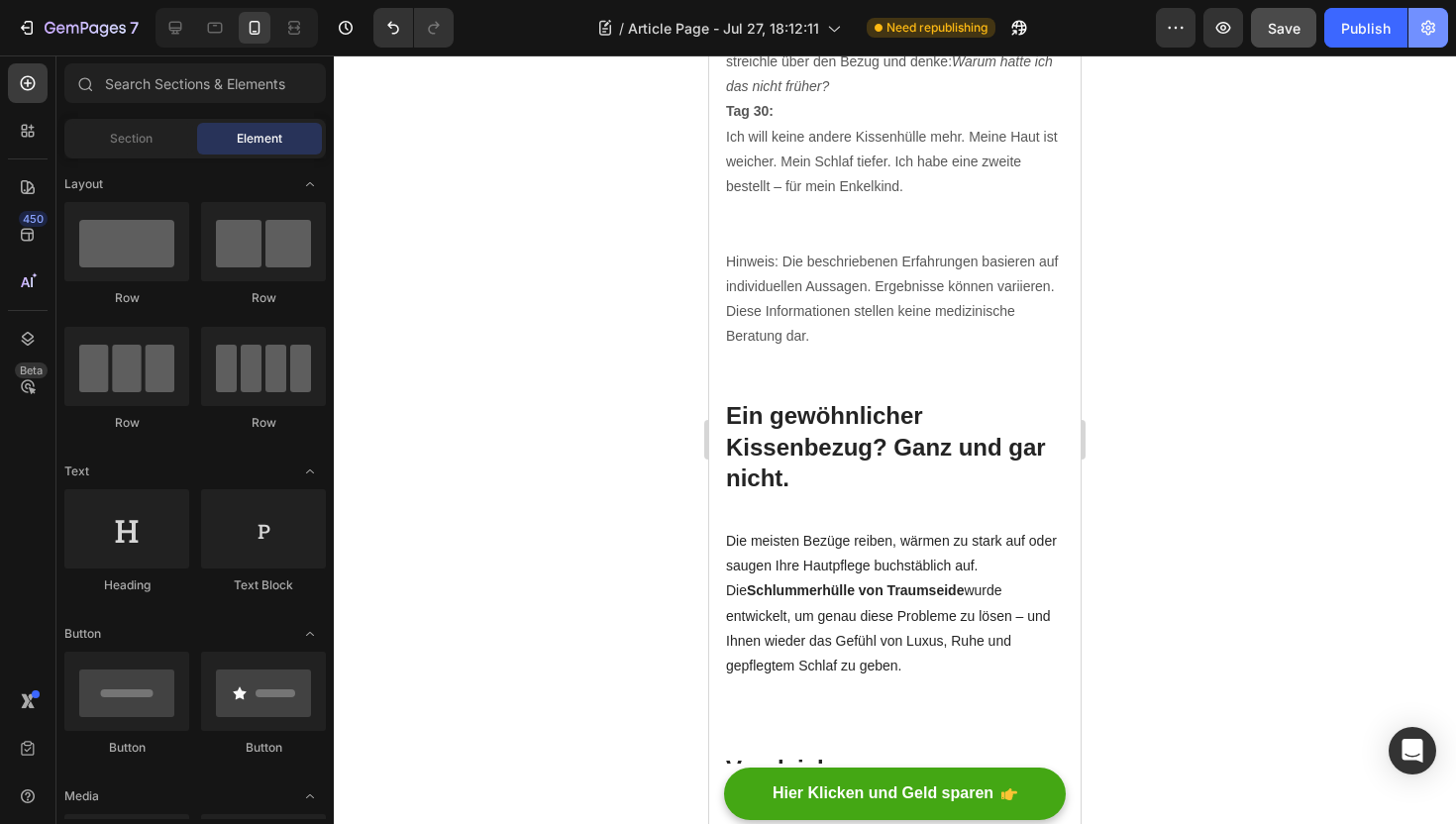 scroll, scrollTop: 2927, scrollLeft: 0, axis: vertical 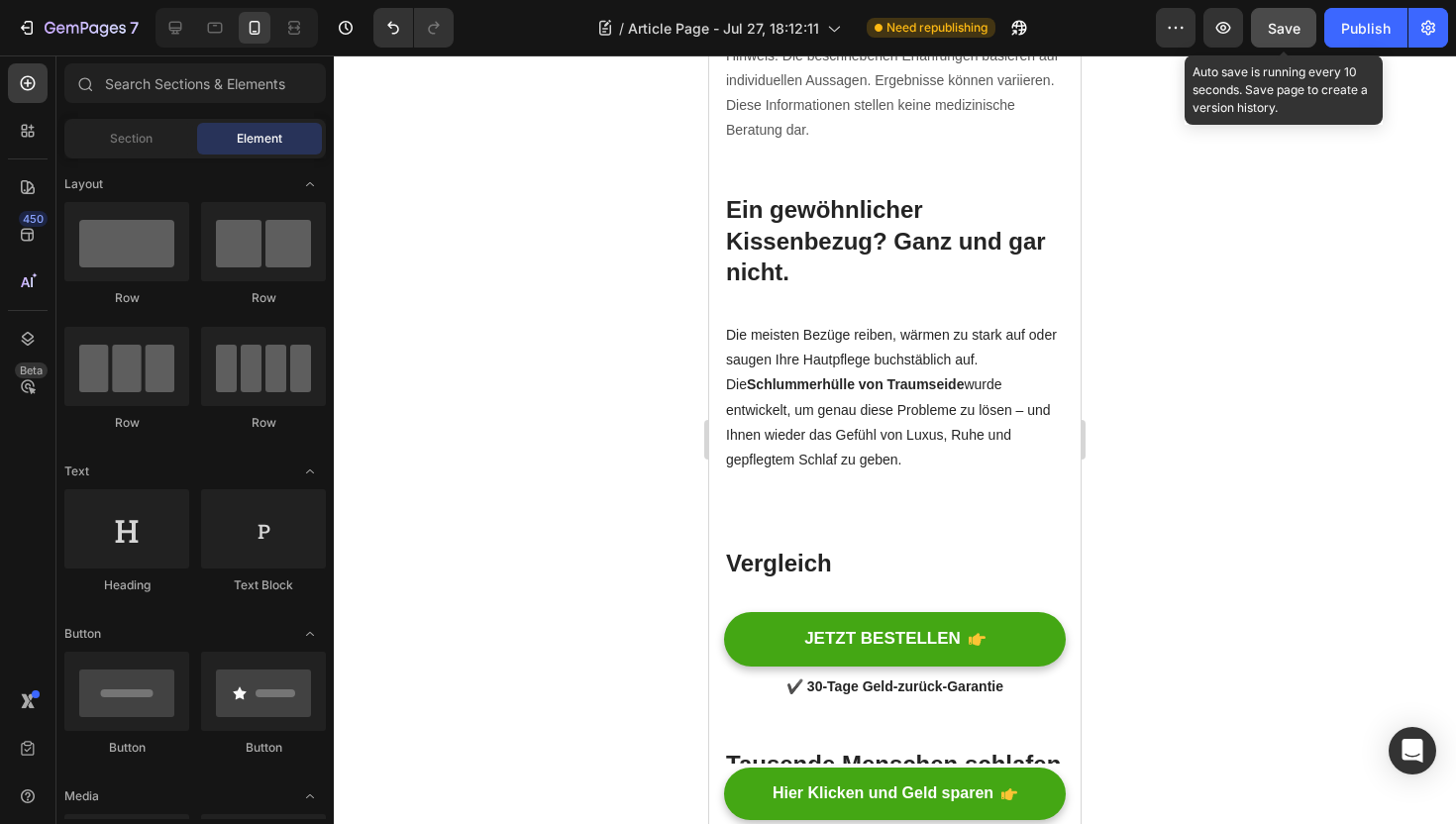 click on "Save" at bounding box center [1284, 28] 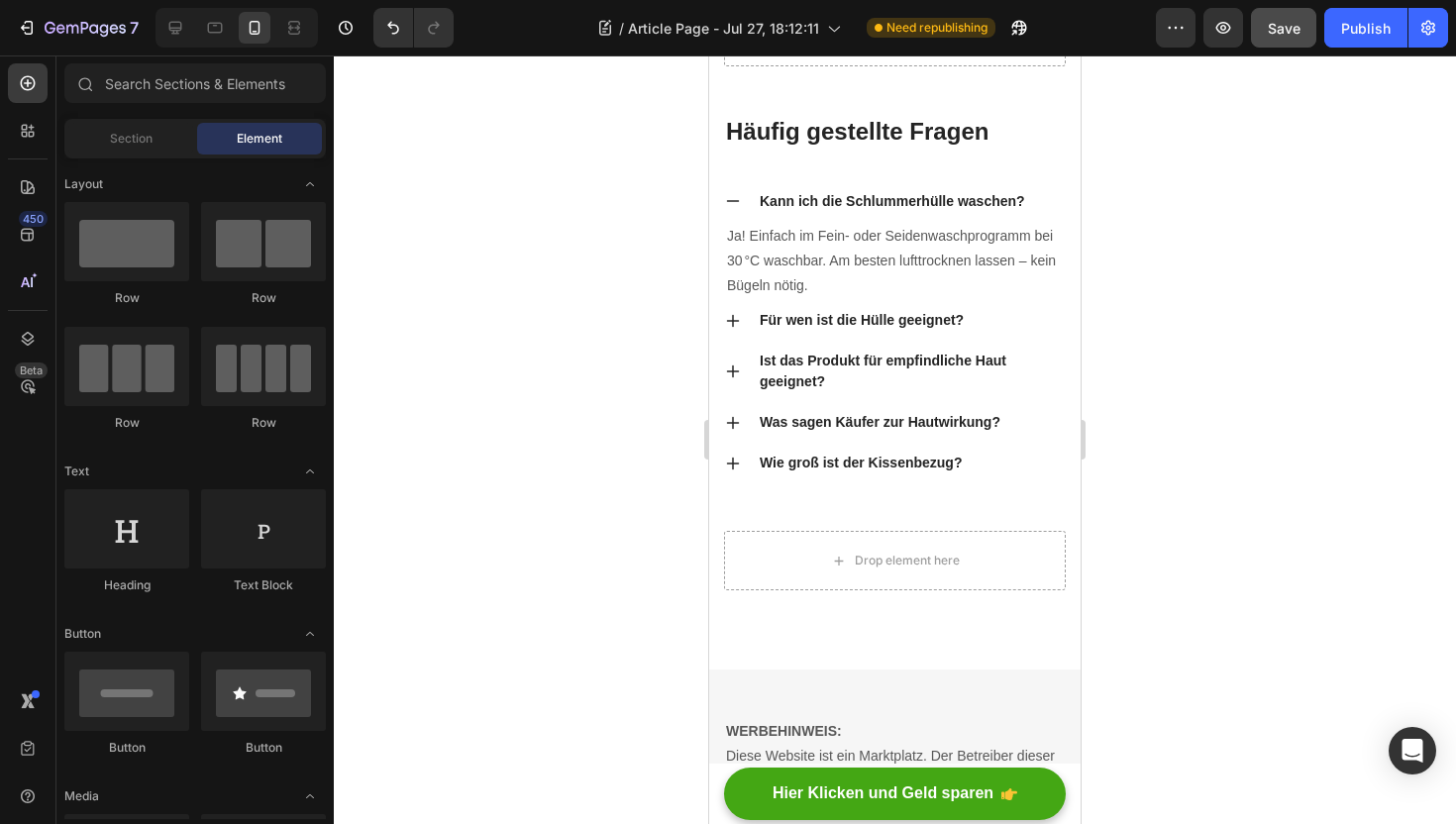 scroll, scrollTop: 5274, scrollLeft: 0, axis: vertical 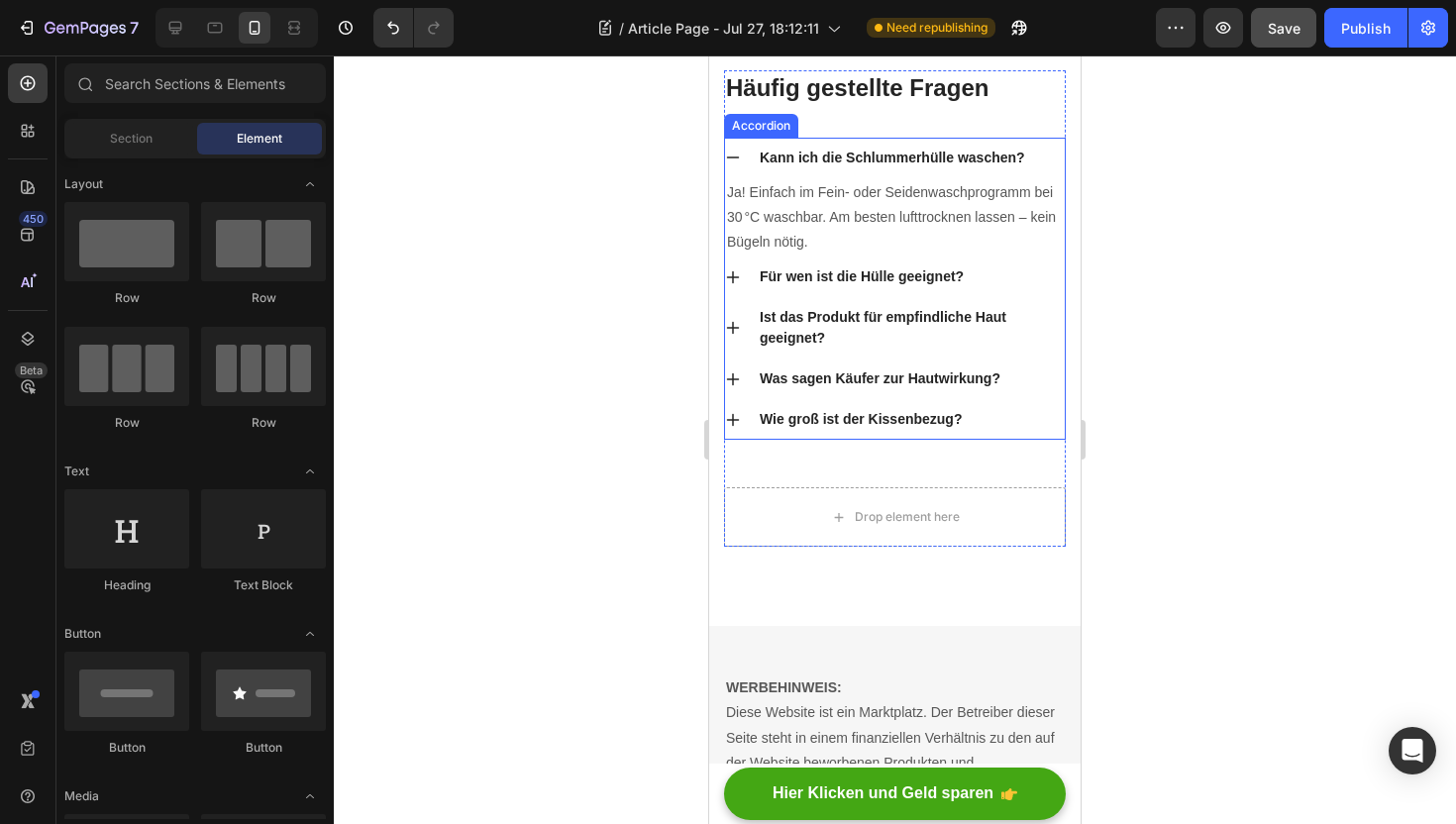 click on "Kann ich die Schlummerhülle waschen? Ja! Einfach im Fein- oder Seidenwaschprogramm bei 30 °C waschbar. Am besten lufttrocknen lassen – kein Bügeln nötig. Text block
Für wen ist die Hülle geeignet?
Ist das Produkt für empfindliche Haut geeignet?
Was sagen Käufer zur Hautwirkung?
Wie groß ist der Kissenbezug?" at bounding box center (894, 289) 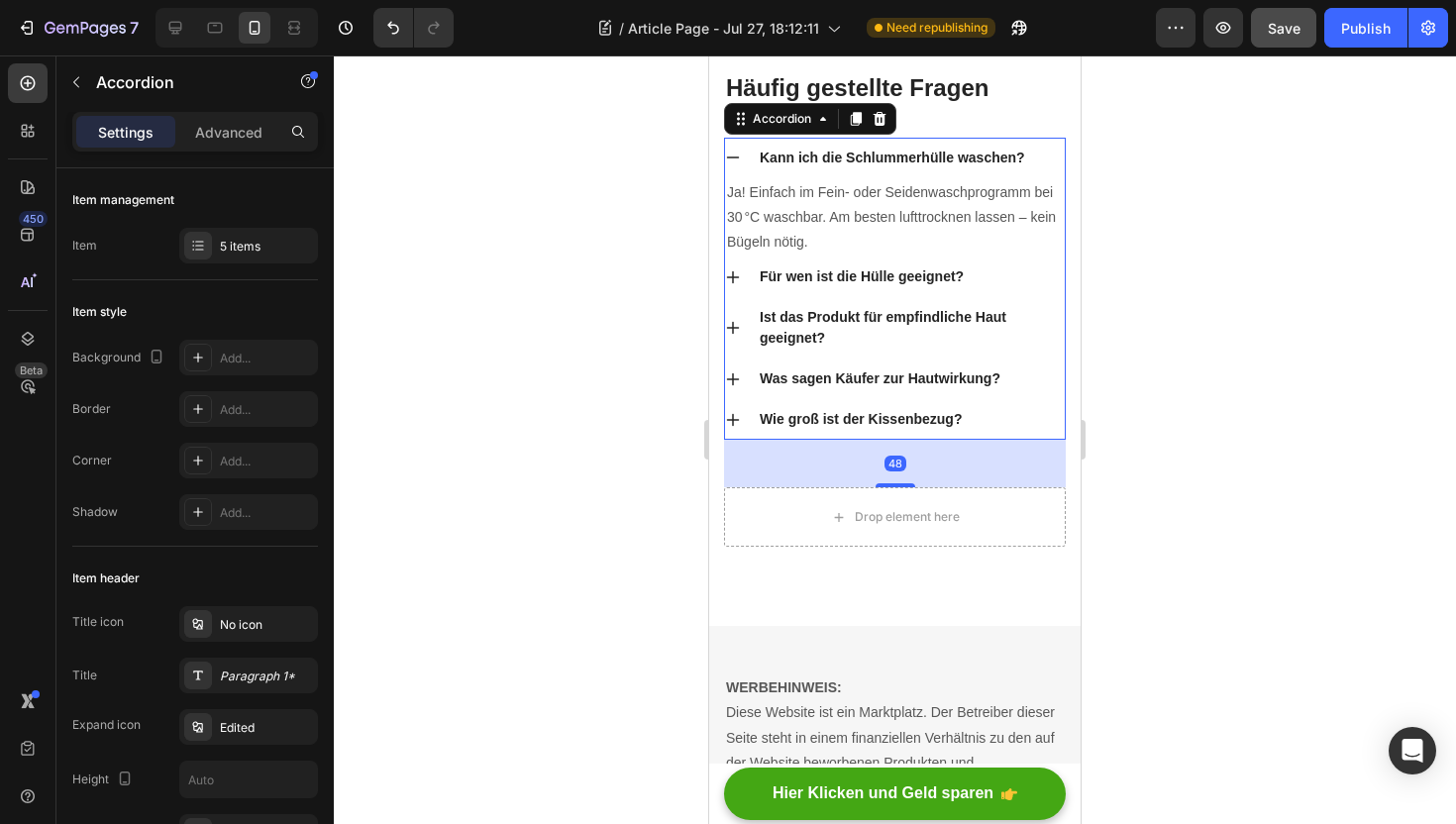 click 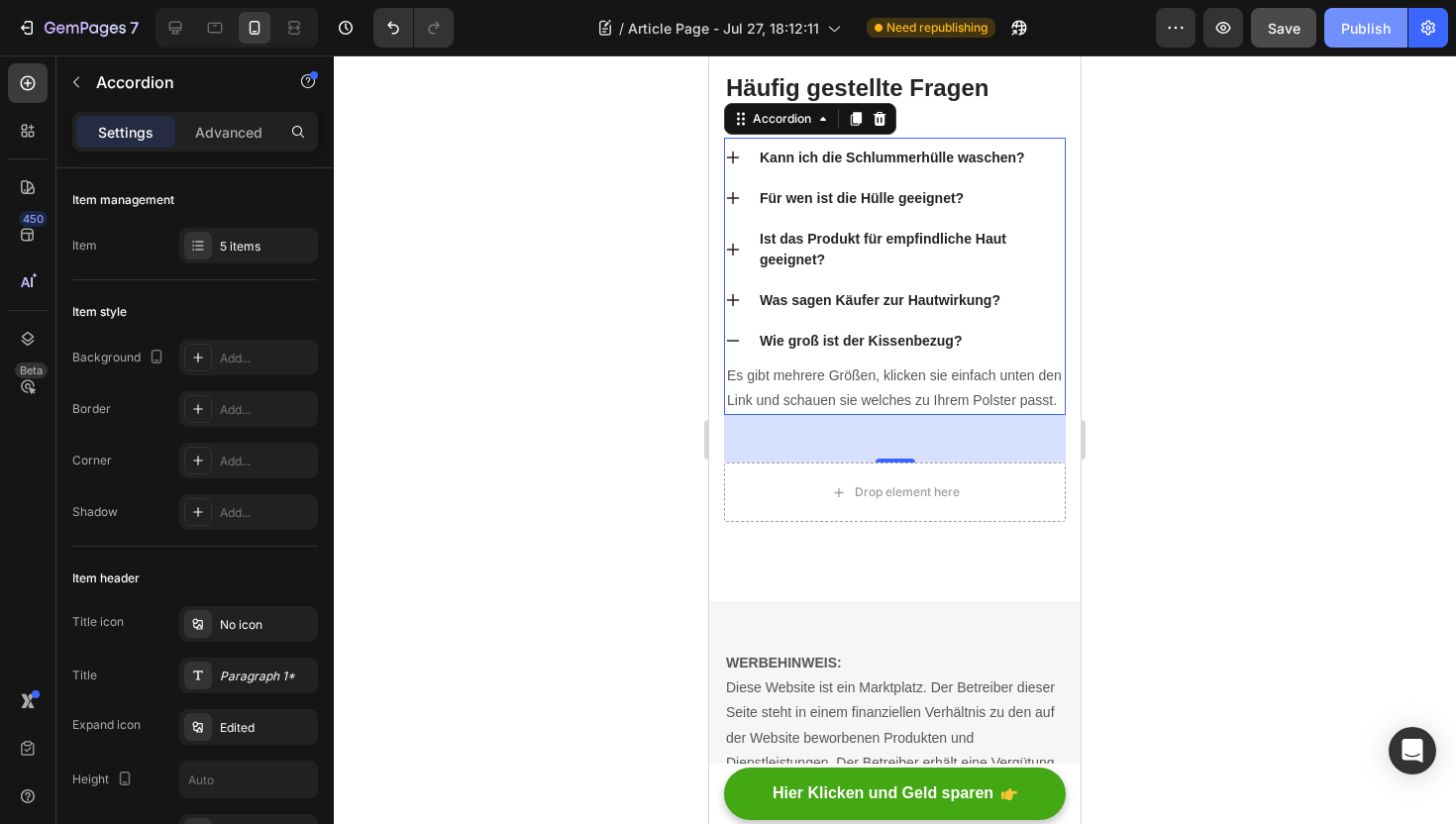 click on "Publish" 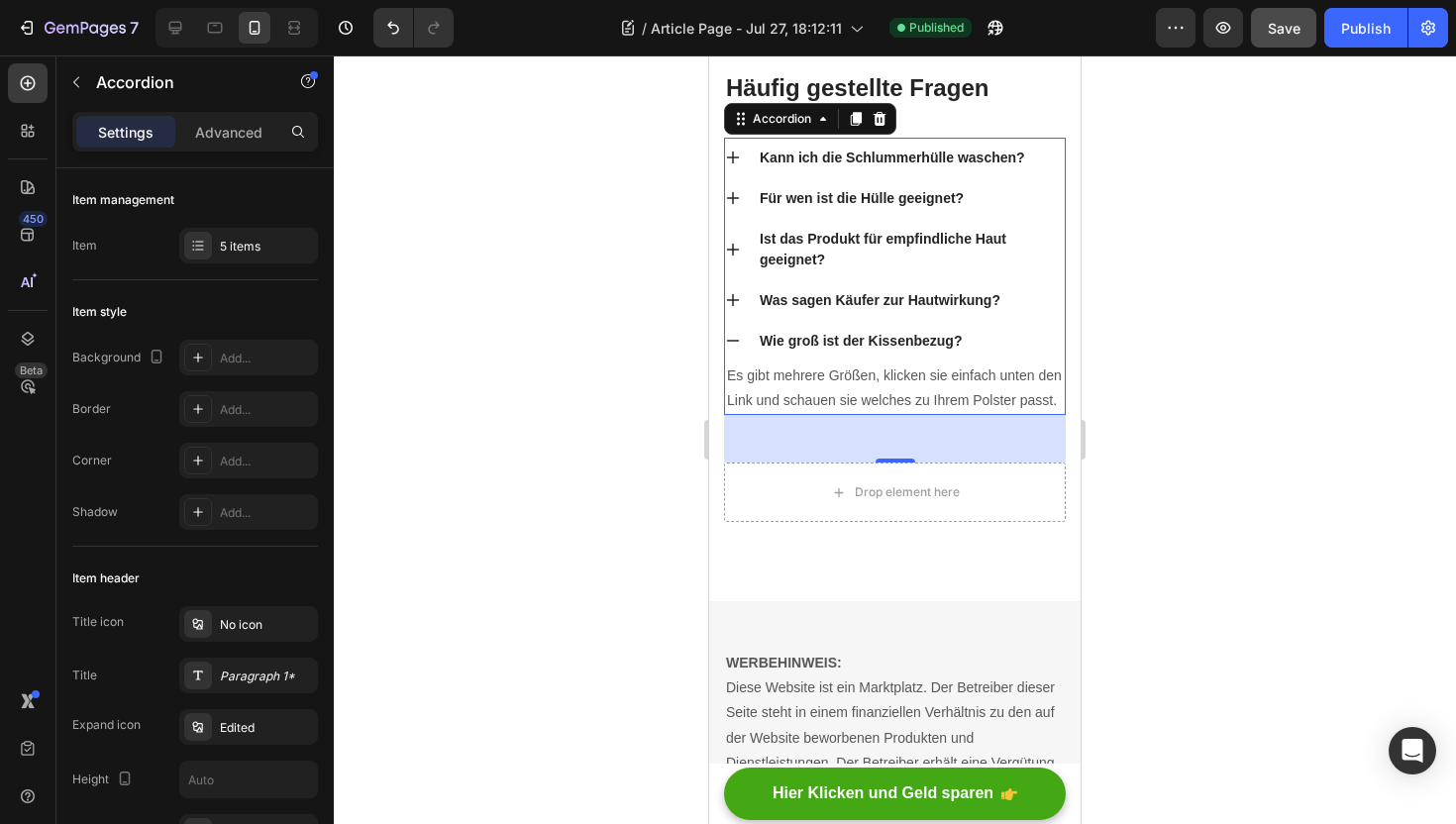 click 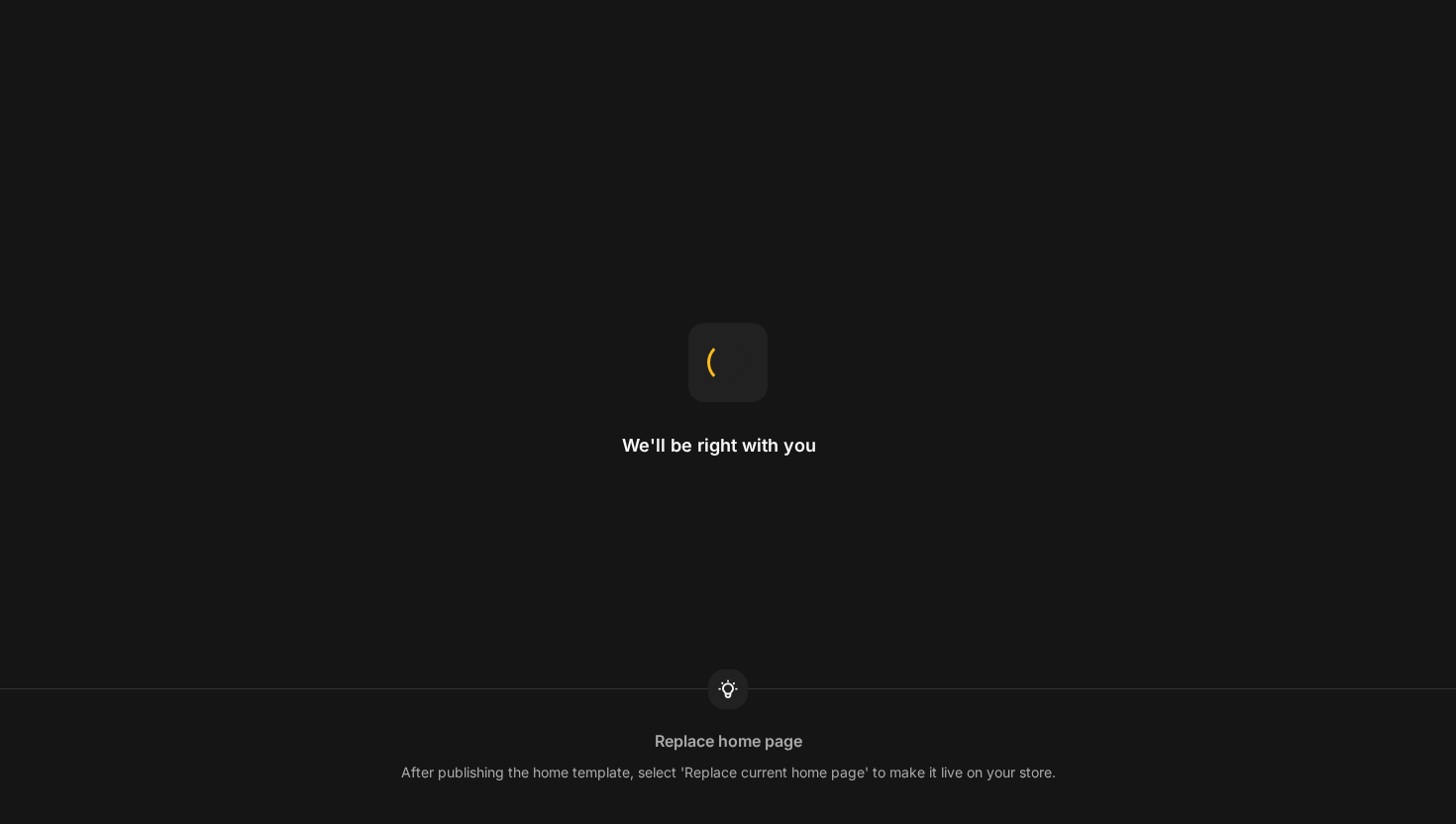 scroll, scrollTop: 0, scrollLeft: 0, axis: both 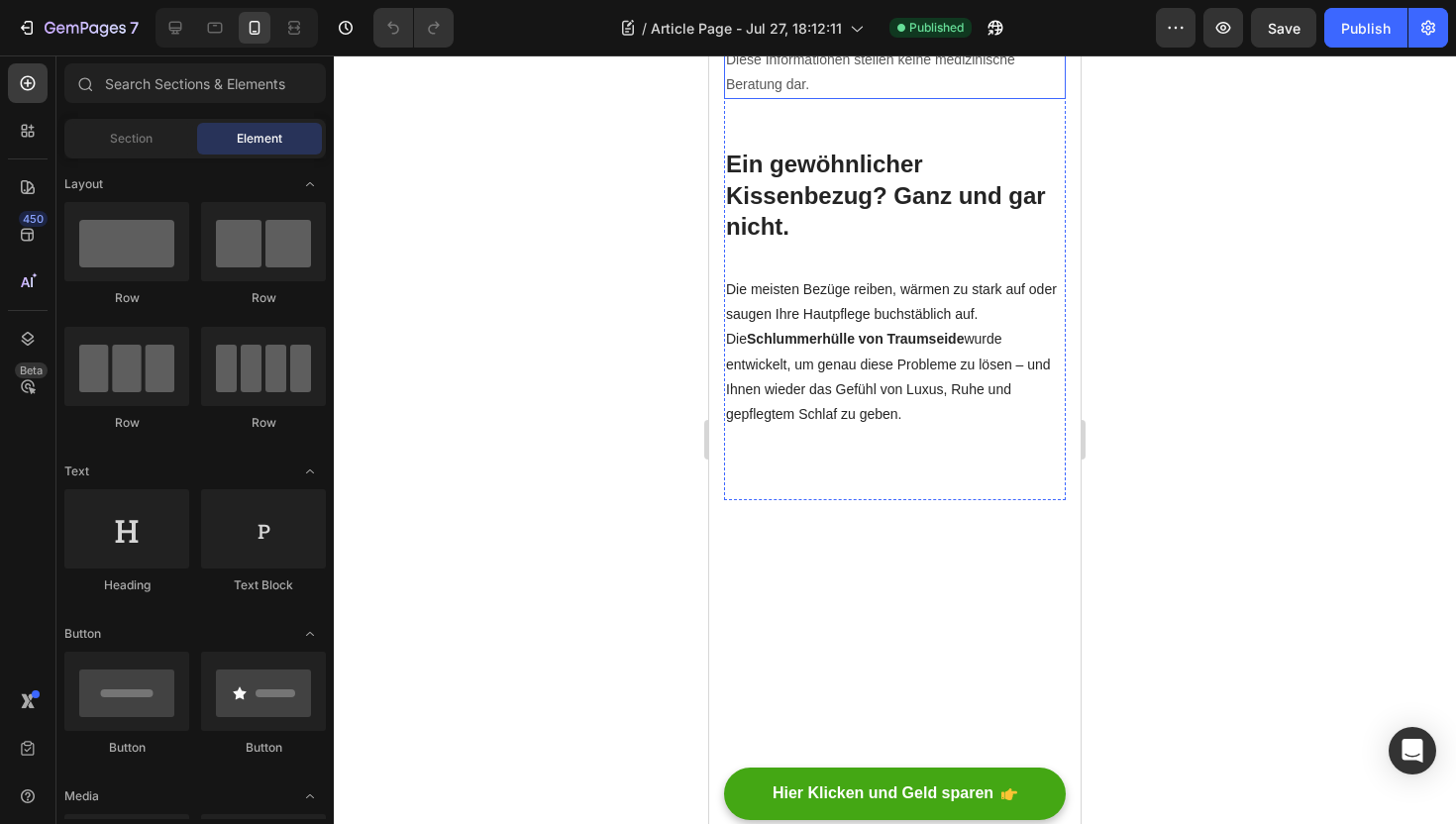 click on "Hinweis: Die beschriebenen Erfahrungen basieren auf individuellen Aussagen. Ergebnisse können variieren. Diese Informationen stellen keine medizinische Beratung dar." at bounding box center (894, 48) 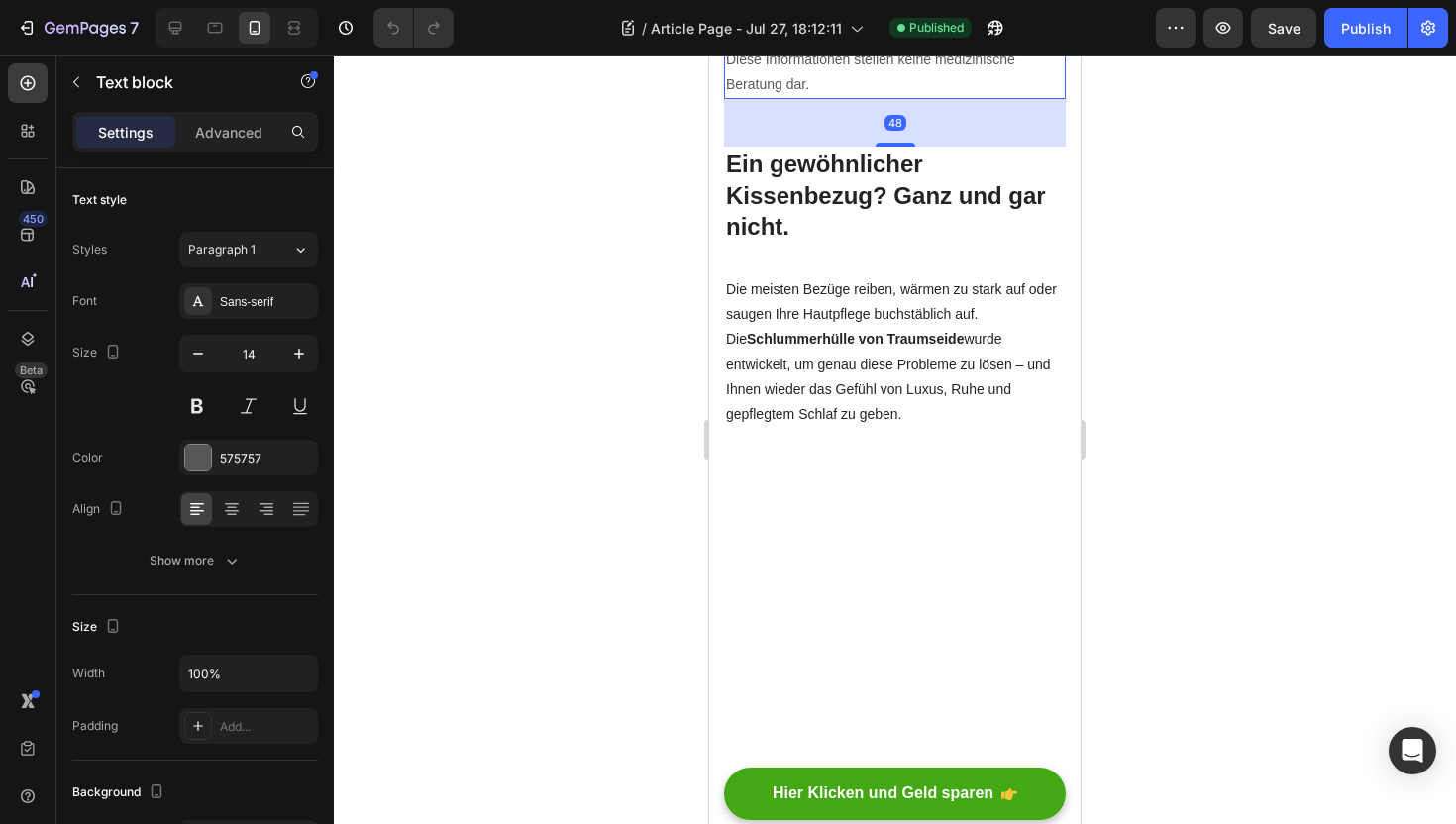 click on "Hinweis: Die beschriebenen Erfahrungen basieren auf individuellen Aussagen. Ergebnisse können variieren. Diese Informationen stellen keine medizinische Beratung dar." at bounding box center [894, 48] 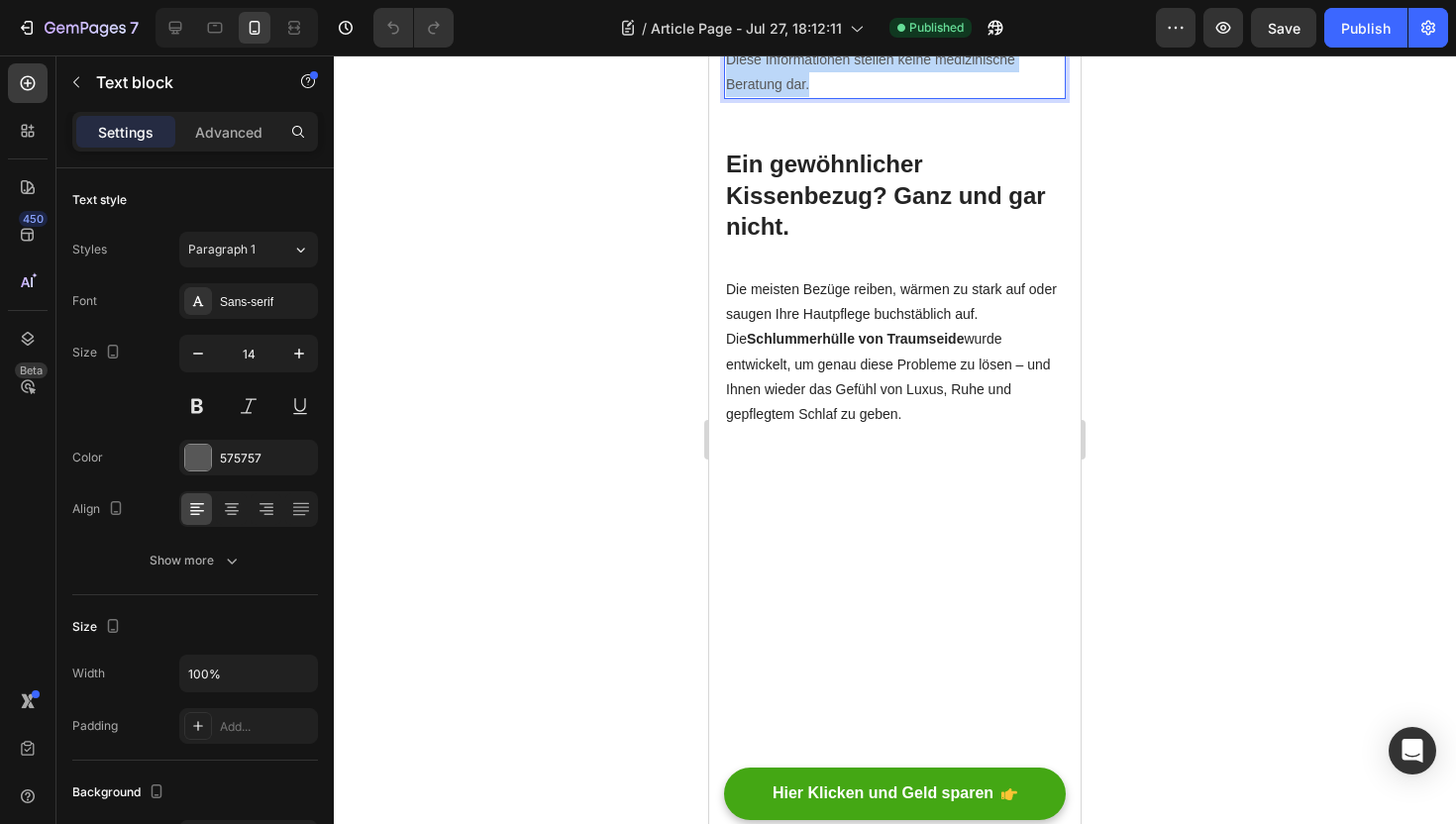 drag, startPoint x: 728, startPoint y: 428, endPoint x: 807, endPoint y: 508, distance: 112.4322 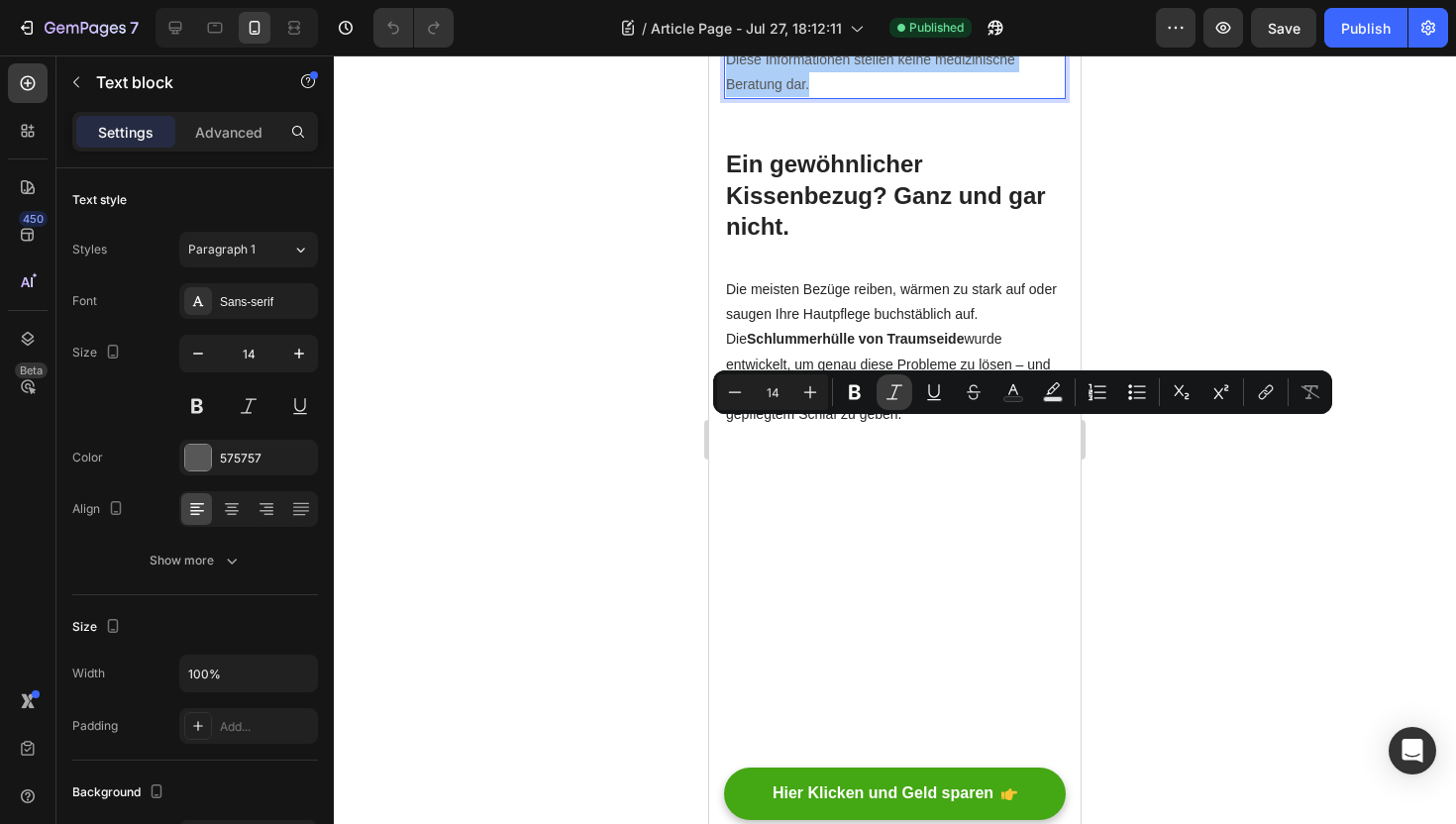 click on "Italic" at bounding box center [894, 392] 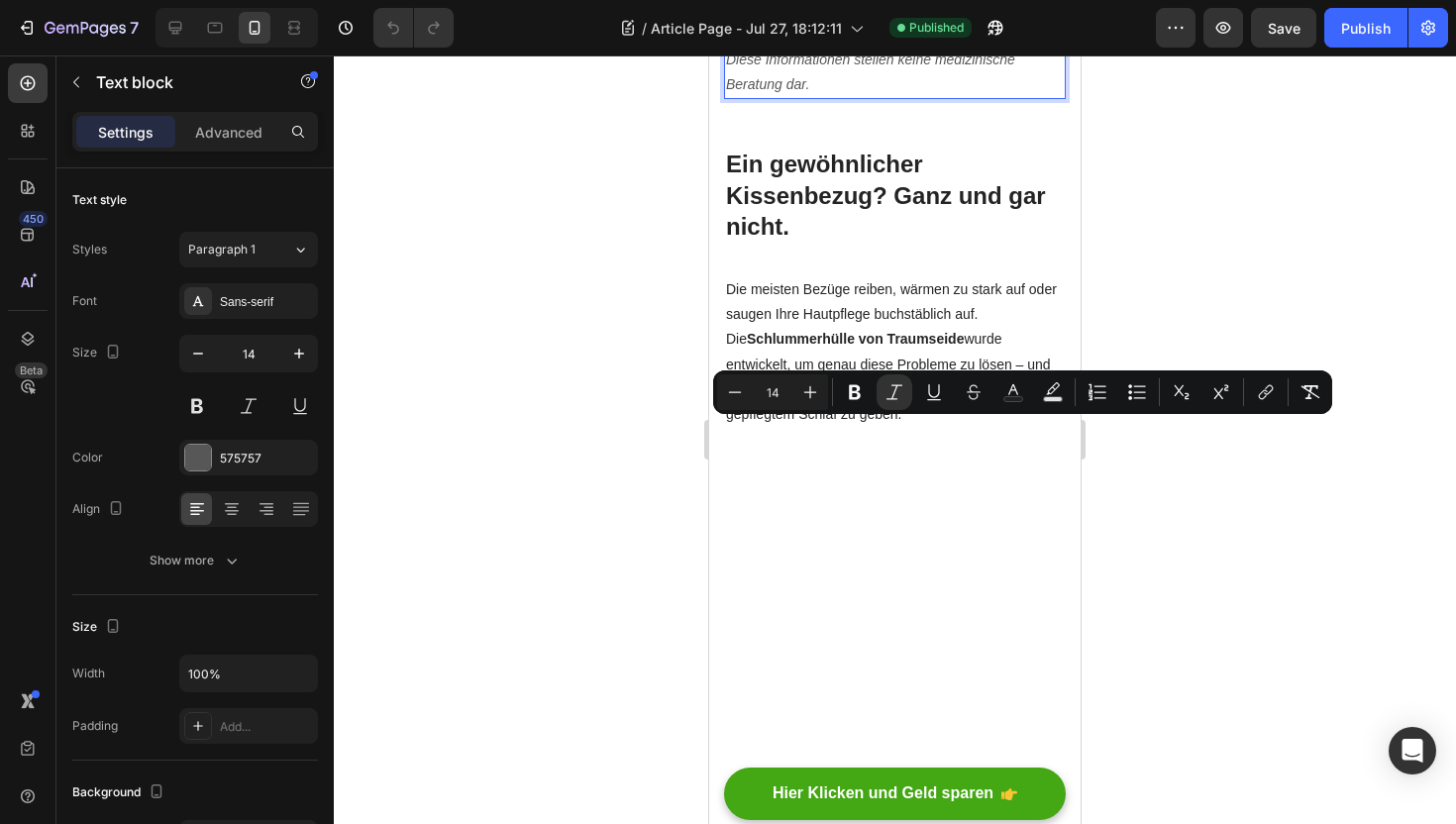 click 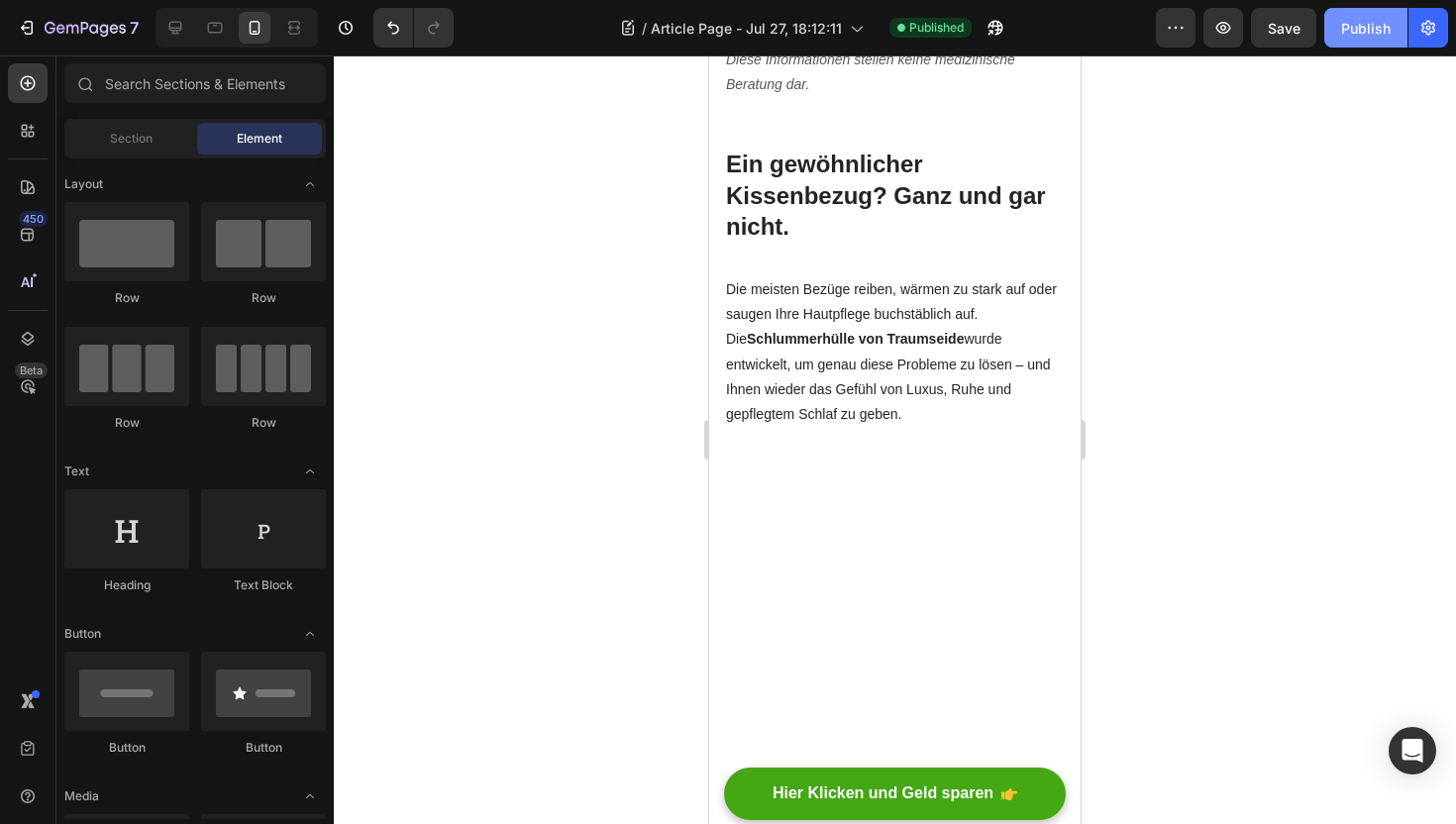 click on "Publish" at bounding box center (1366, 28) 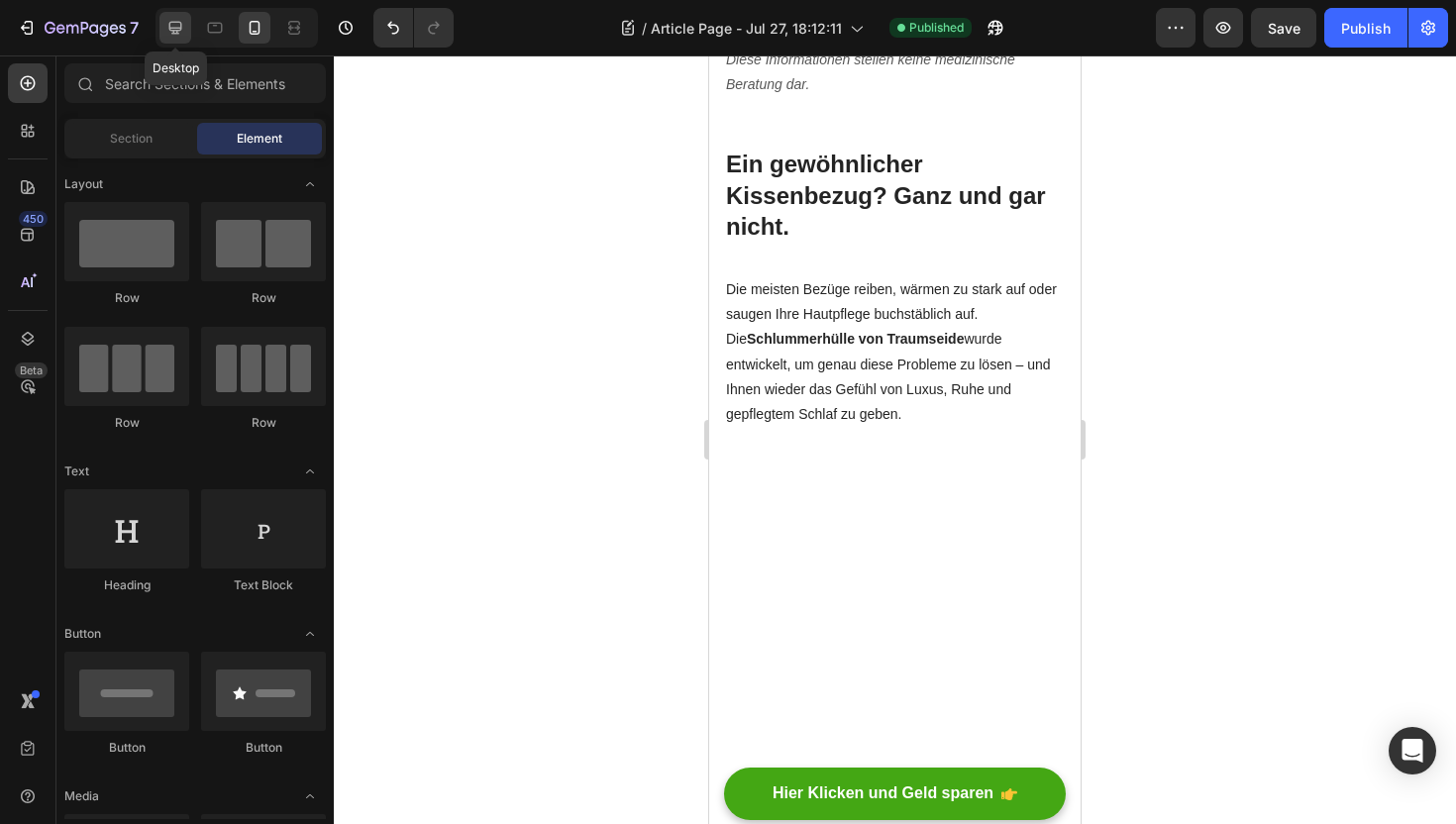 drag, startPoint x: 184, startPoint y: 29, endPoint x: 225, endPoint y: 101, distance: 82.855296 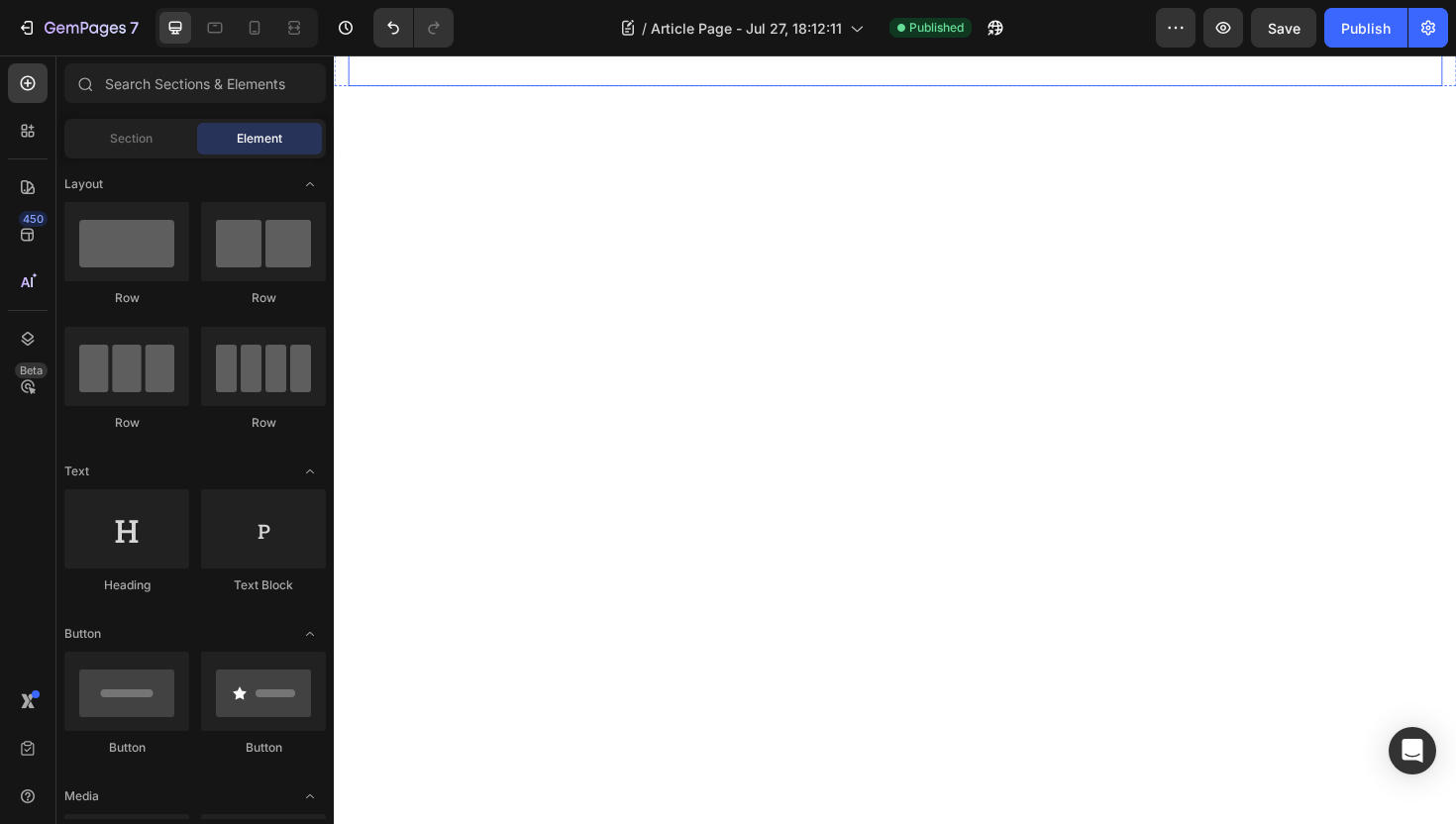 scroll, scrollTop: 2385, scrollLeft: 0, axis: vertical 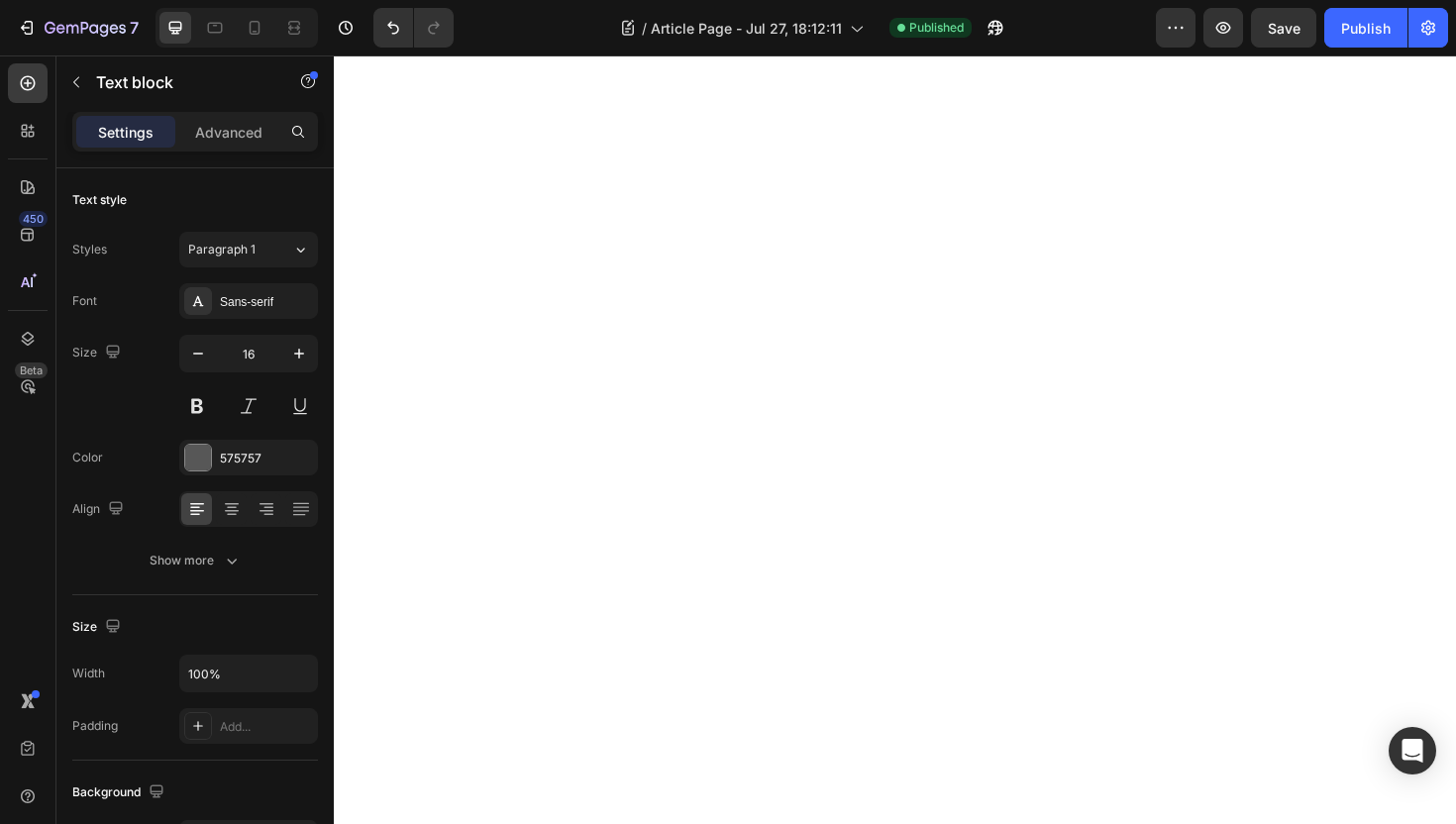 click on "Tag 30: Ich will keine andere Kissenhülle mehr. Meine Haut ist weicher. Mein Schlaf tiefer. Ich habe eine zweite bestellt – für mein Enkelkind." at bounding box center [714, -329] 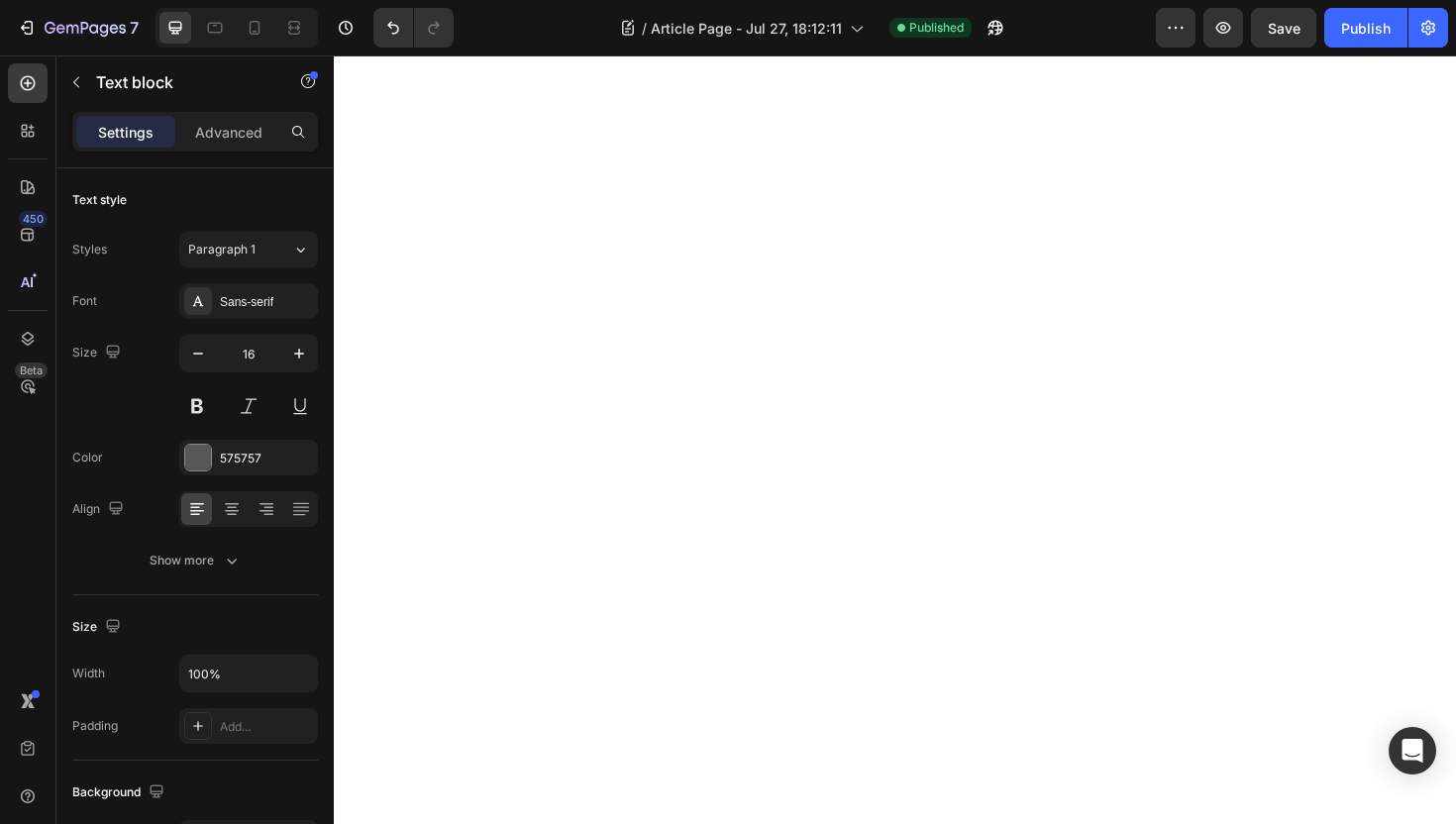 drag, startPoint x: 353, startPoint y: 568, endPoint x: 378, endPoint y: 568, distance: 25 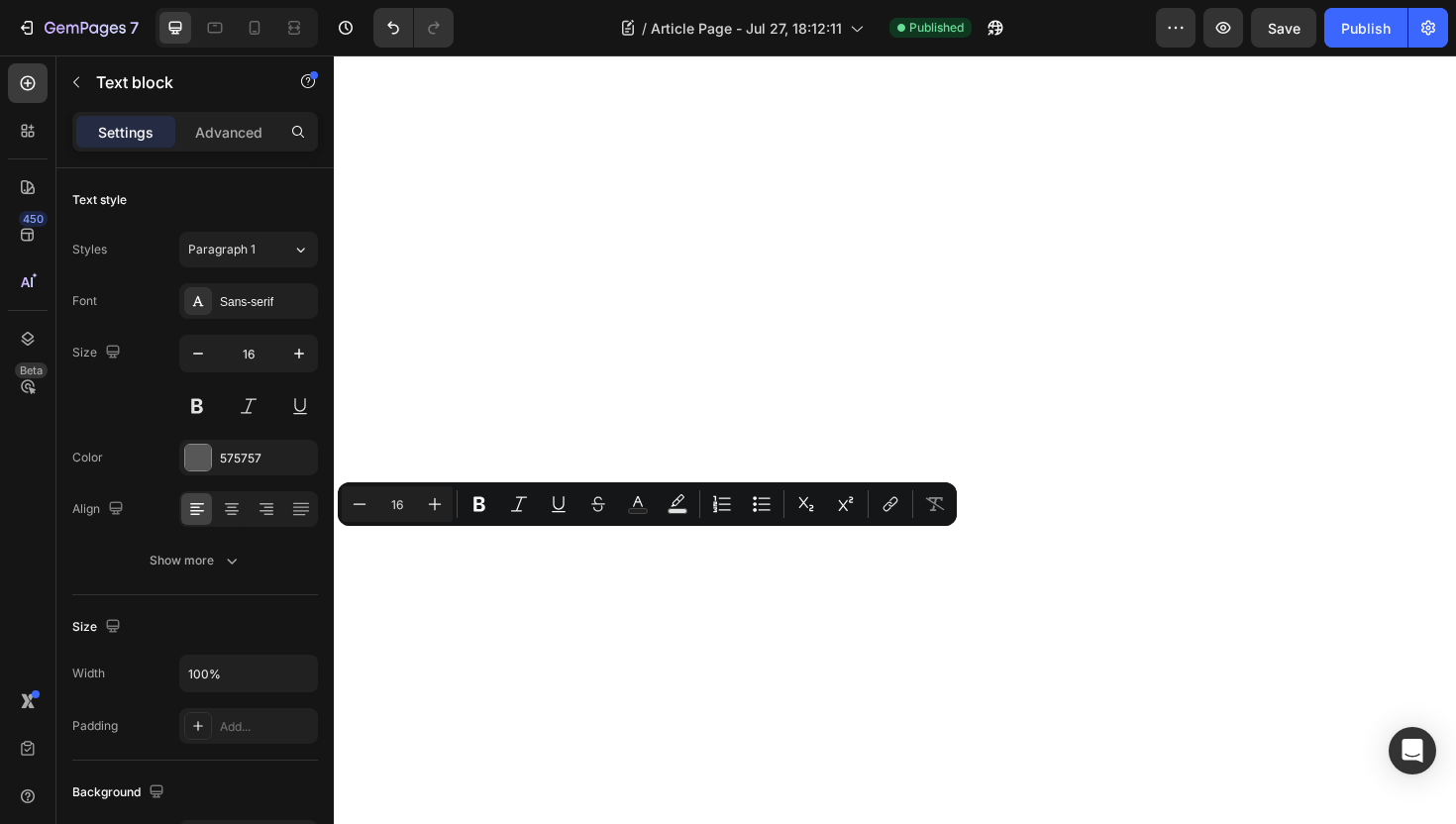 click on "Tag 30: Ich will keine andere Kissenhülle mehr. Meine Haut ist weicher. Mein Schlaf tiefer. Ich habe eine zweite bestellt – für mein Enkelkind." at bounding box center [714, -329] 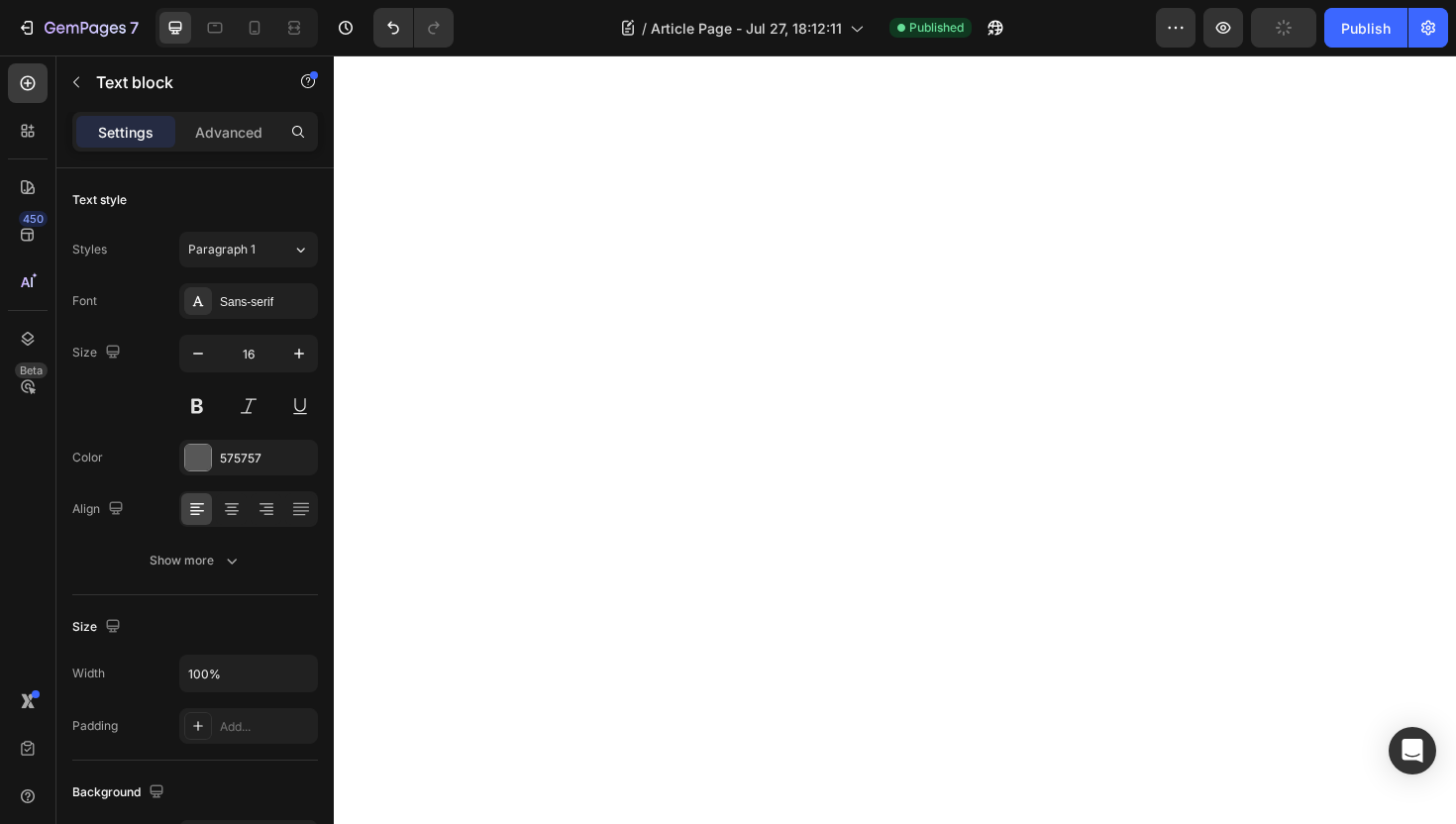 click on "Tag 30: Diese Kissenhülle. Meine Haut ist weicher. Mein Schlaf tiefer. Ich habe eine zweite bestellt – für mein Enkelkind." at bounding box center [714, -329] 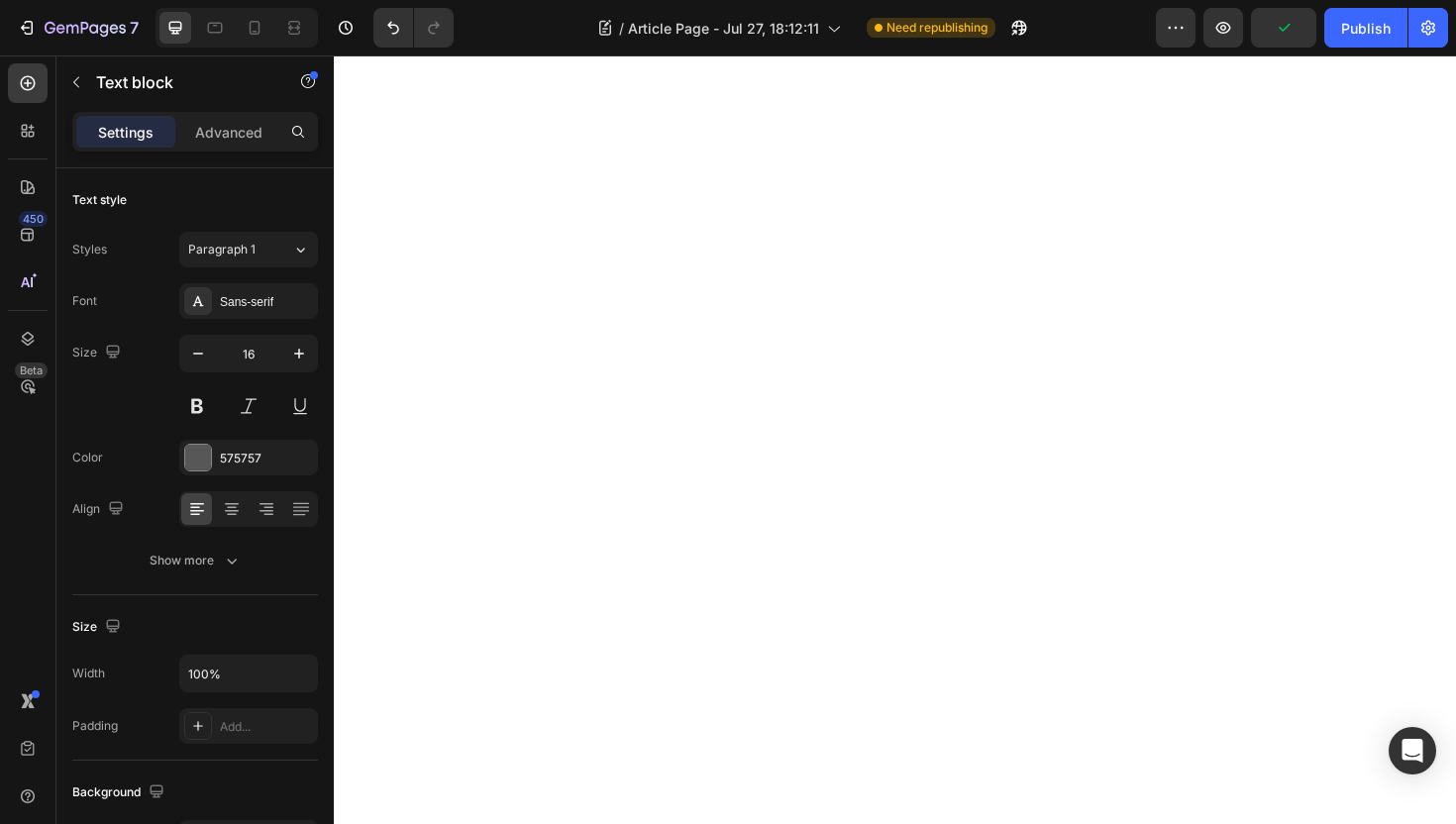 scroll, scrollTop: 2437, scrollLeft: 0, axis: vertical 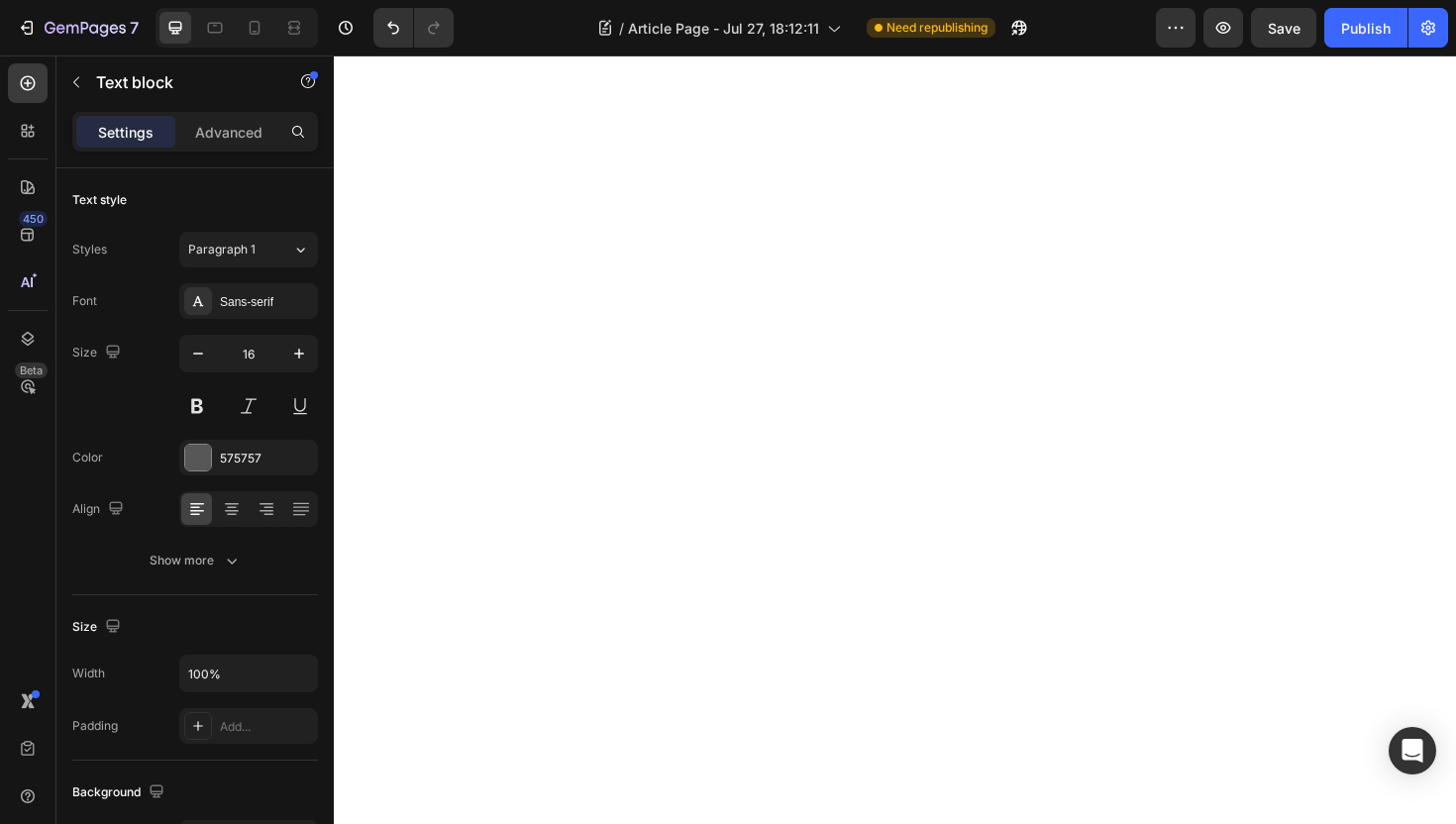 click on "Tag 30: Ich liebe diese Kissenhülle. Meine Haut ist weicher. Mein Schlaf tiefer. Ich habe eine zweite bestellt – für mein Enkelkind." at bounding box center (714, -381) 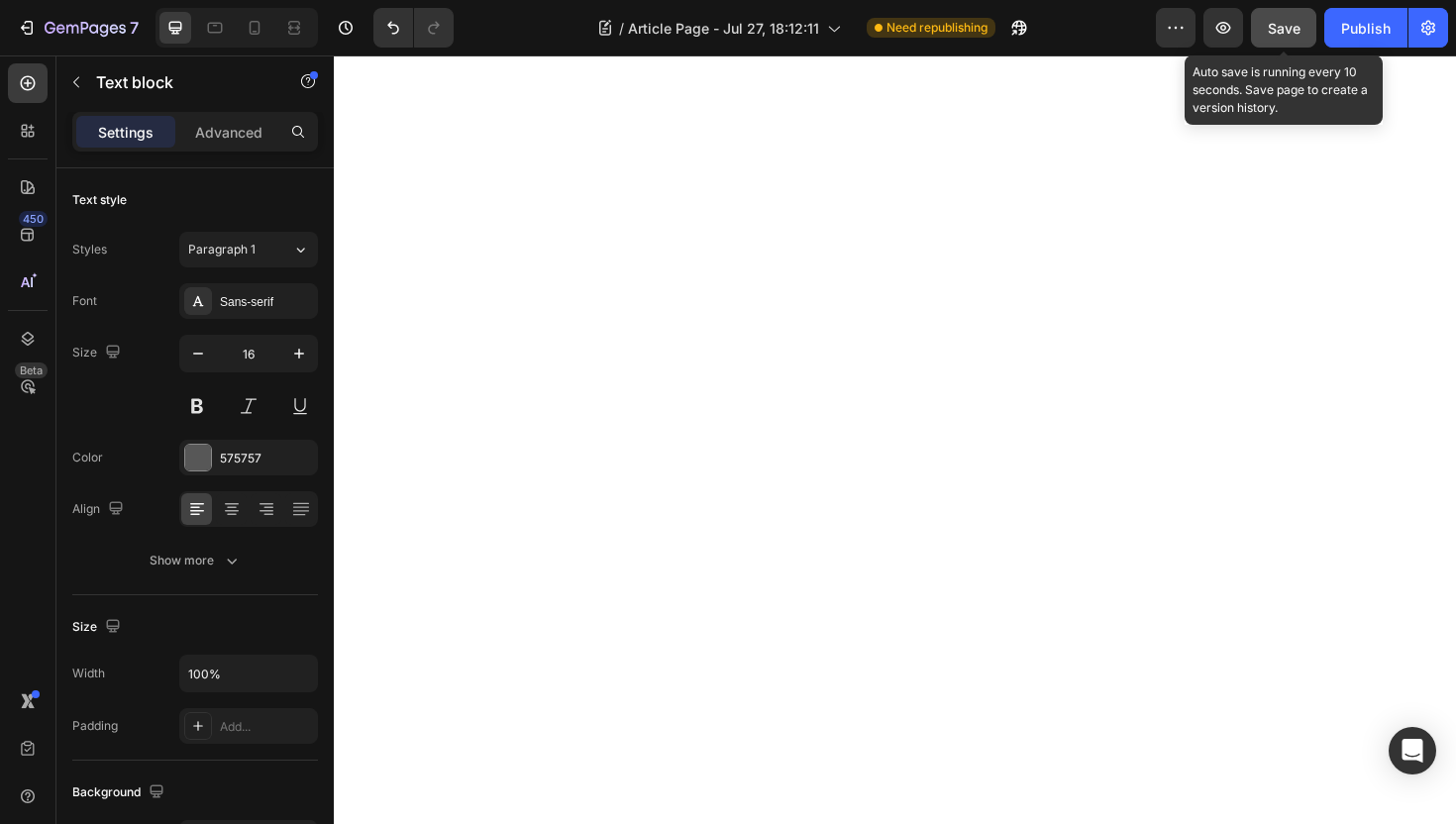 click on "Save" at bounding box center (1284, 28) 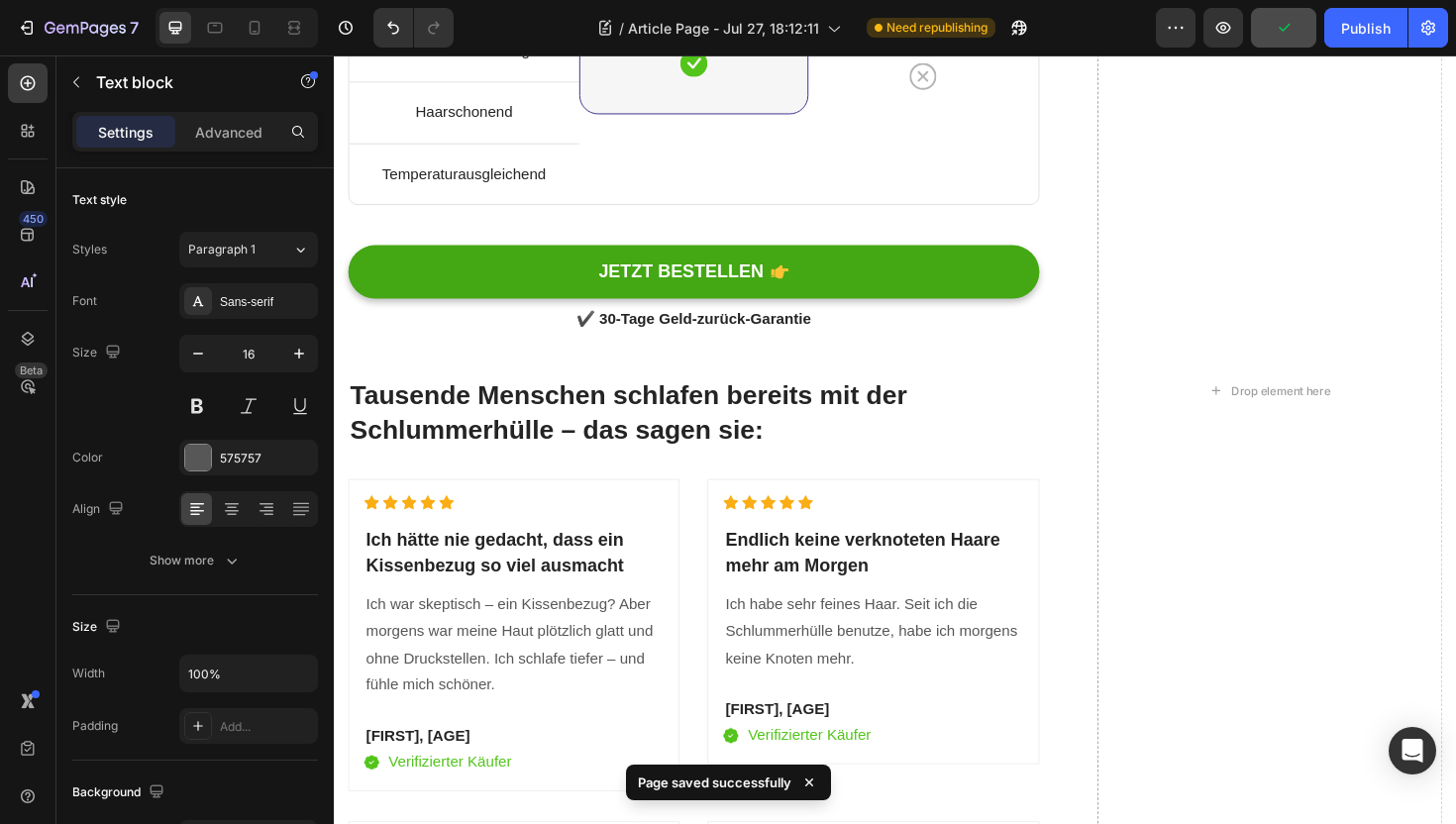 scroll, scrollTop: 2840, scrollLeft: 0, axis: vertical 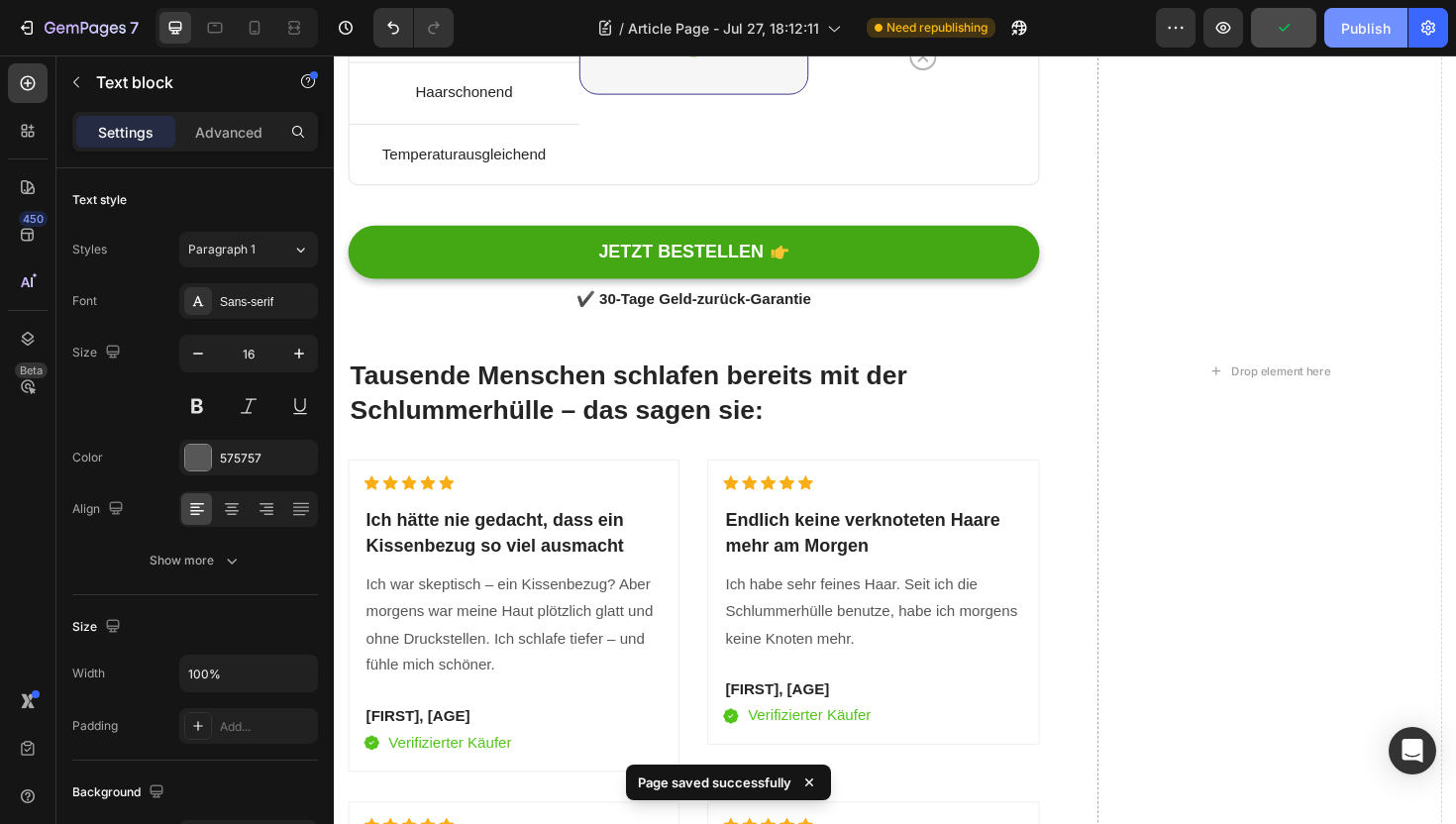 click on "Publish" at bounding box center (1366, 28) 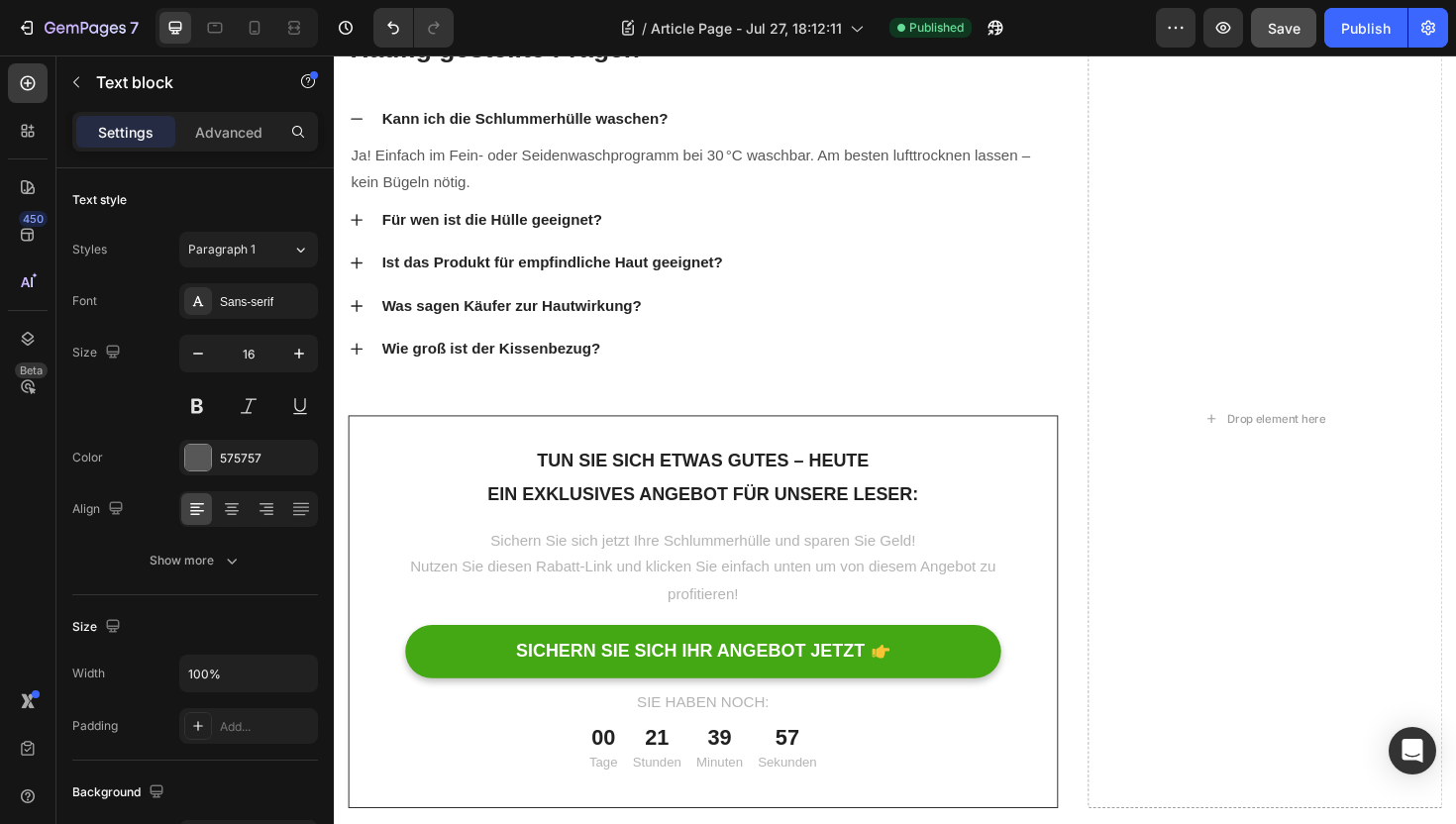 scroll, scrollTop: 4931, scrollLeft: 0, axis: vertical 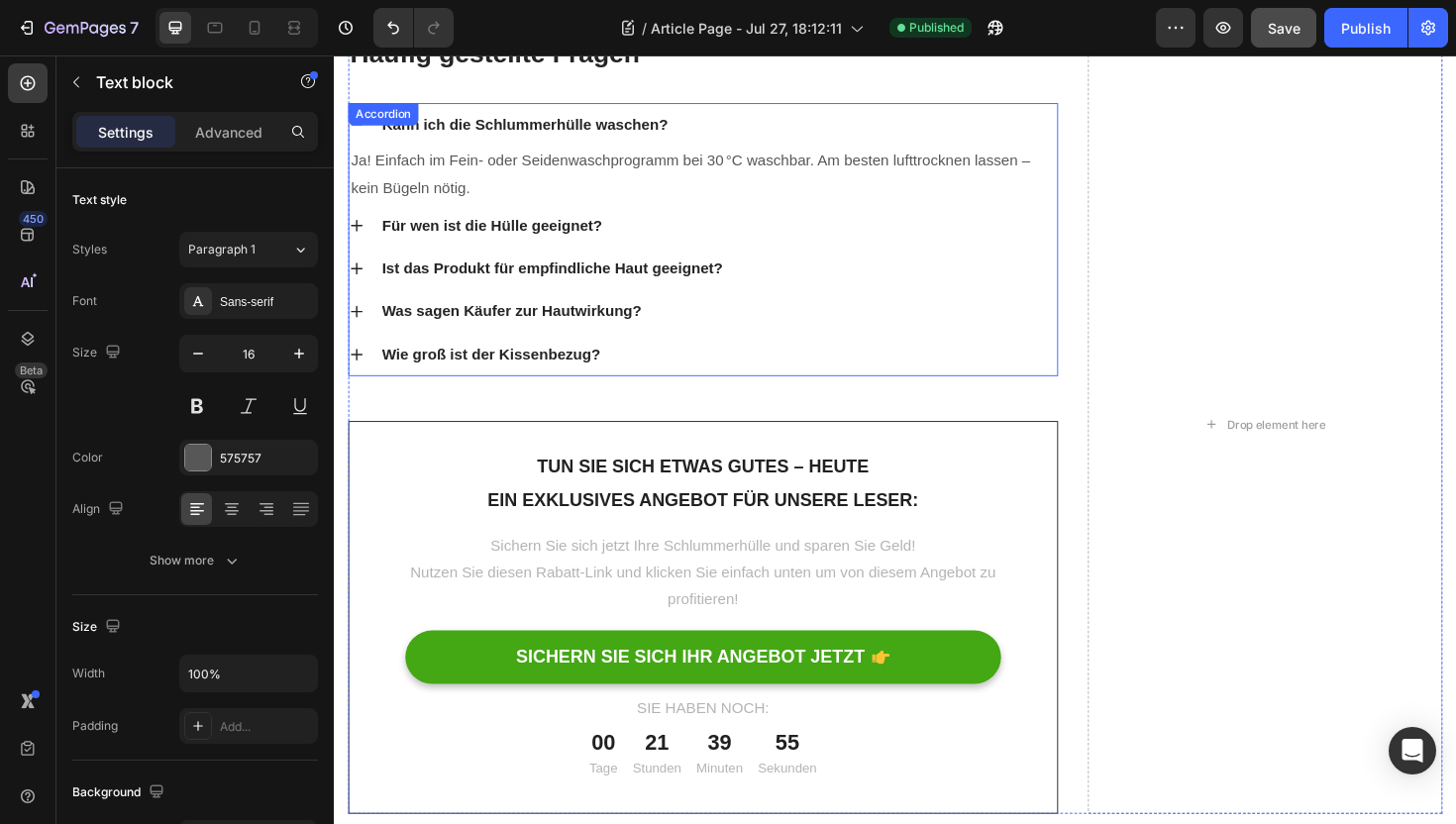 click 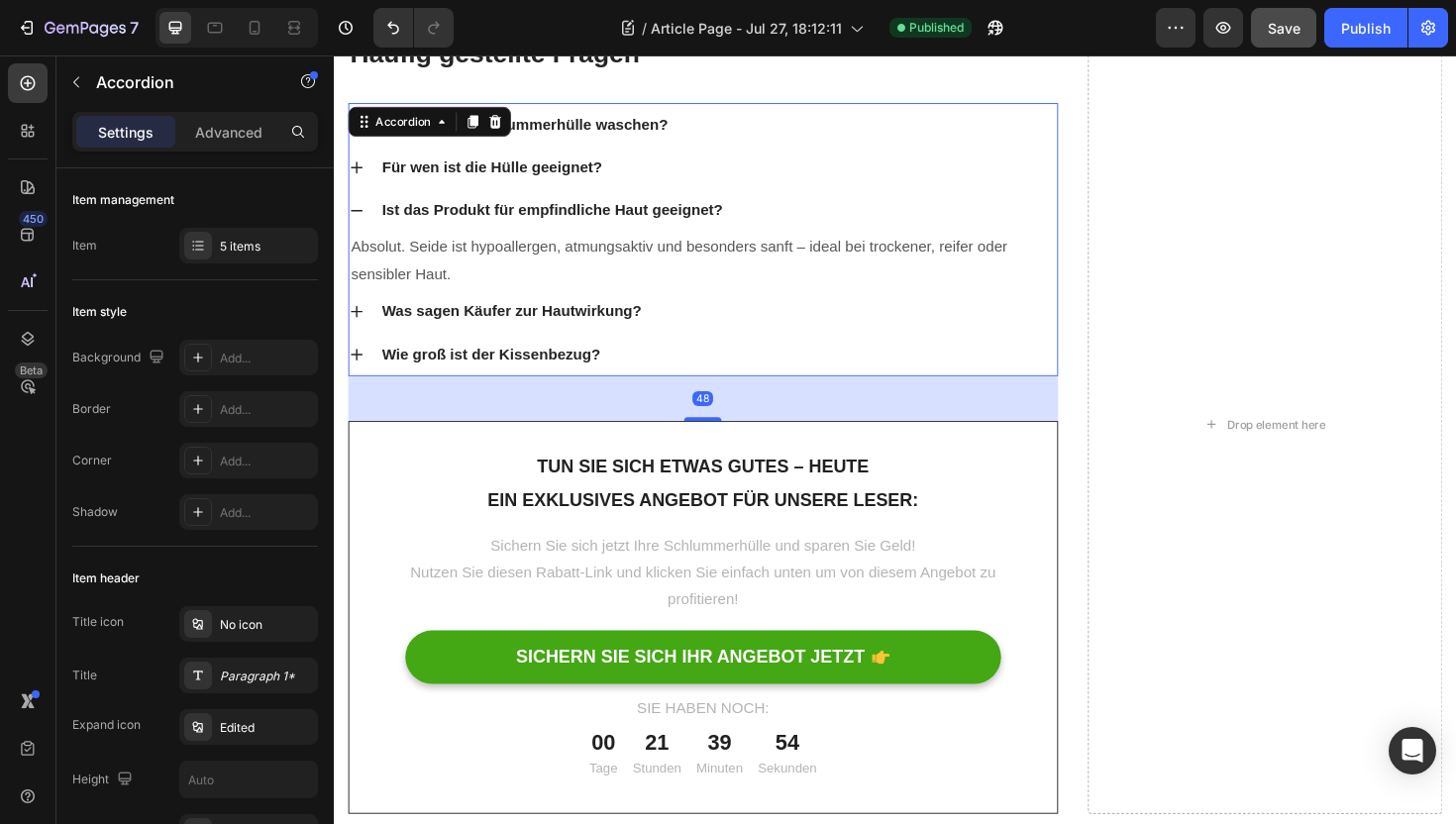 click 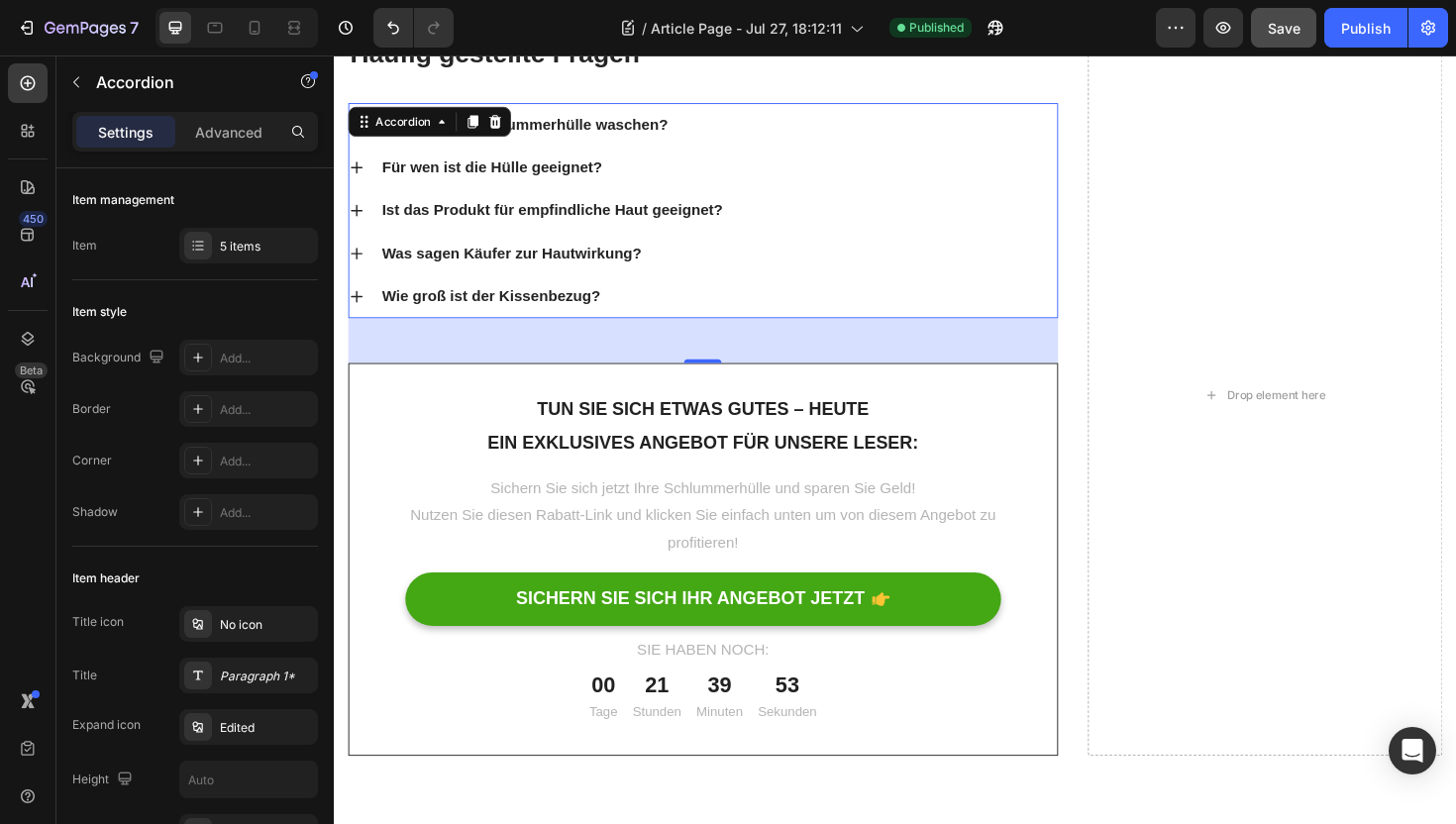 click on "Für wen ist die Hülle geeignet?" at bounding box center [724, 174] 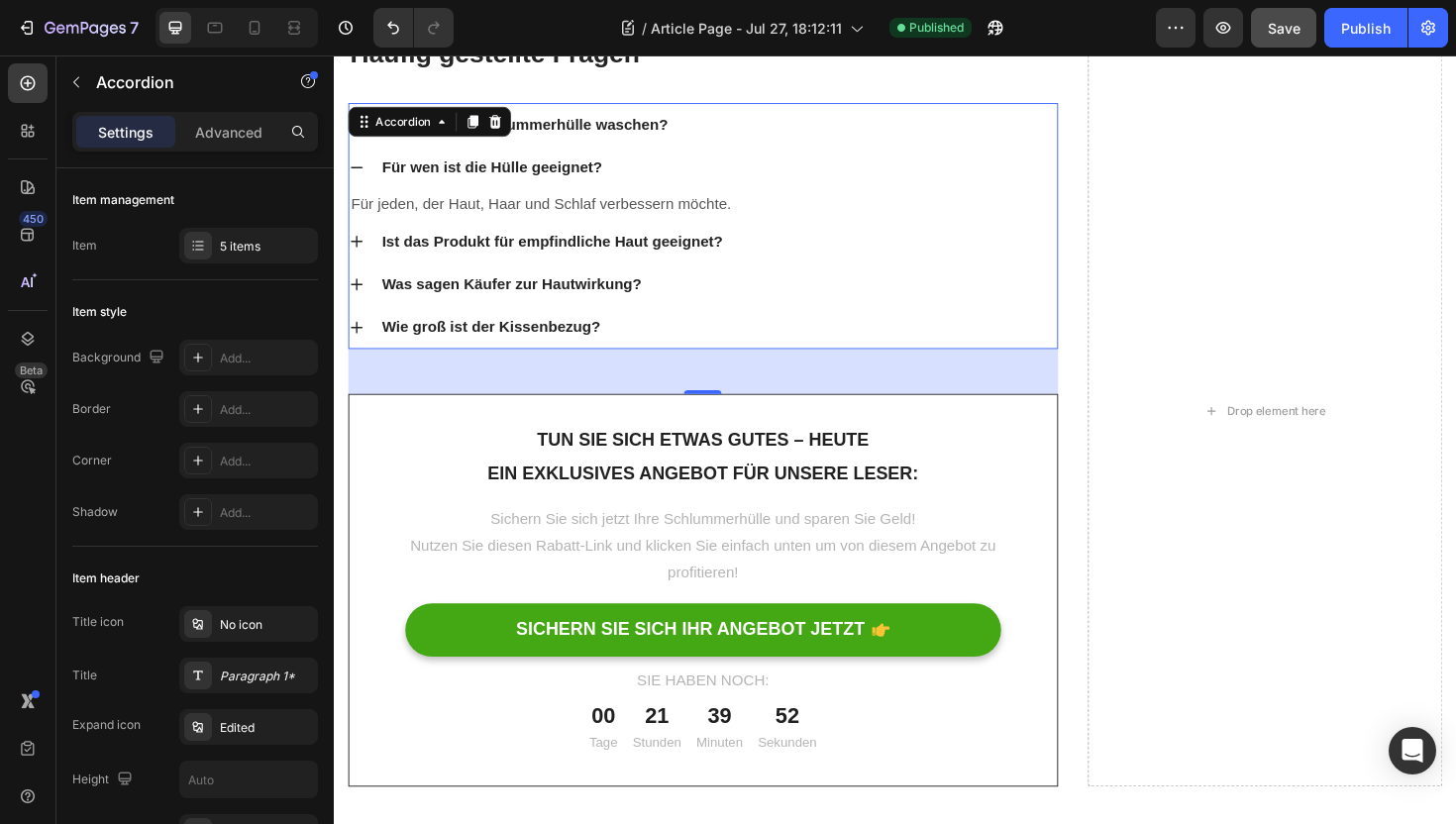 click on "Für wen ist die Hülle geeignet?" at bounding box center (724, 174) 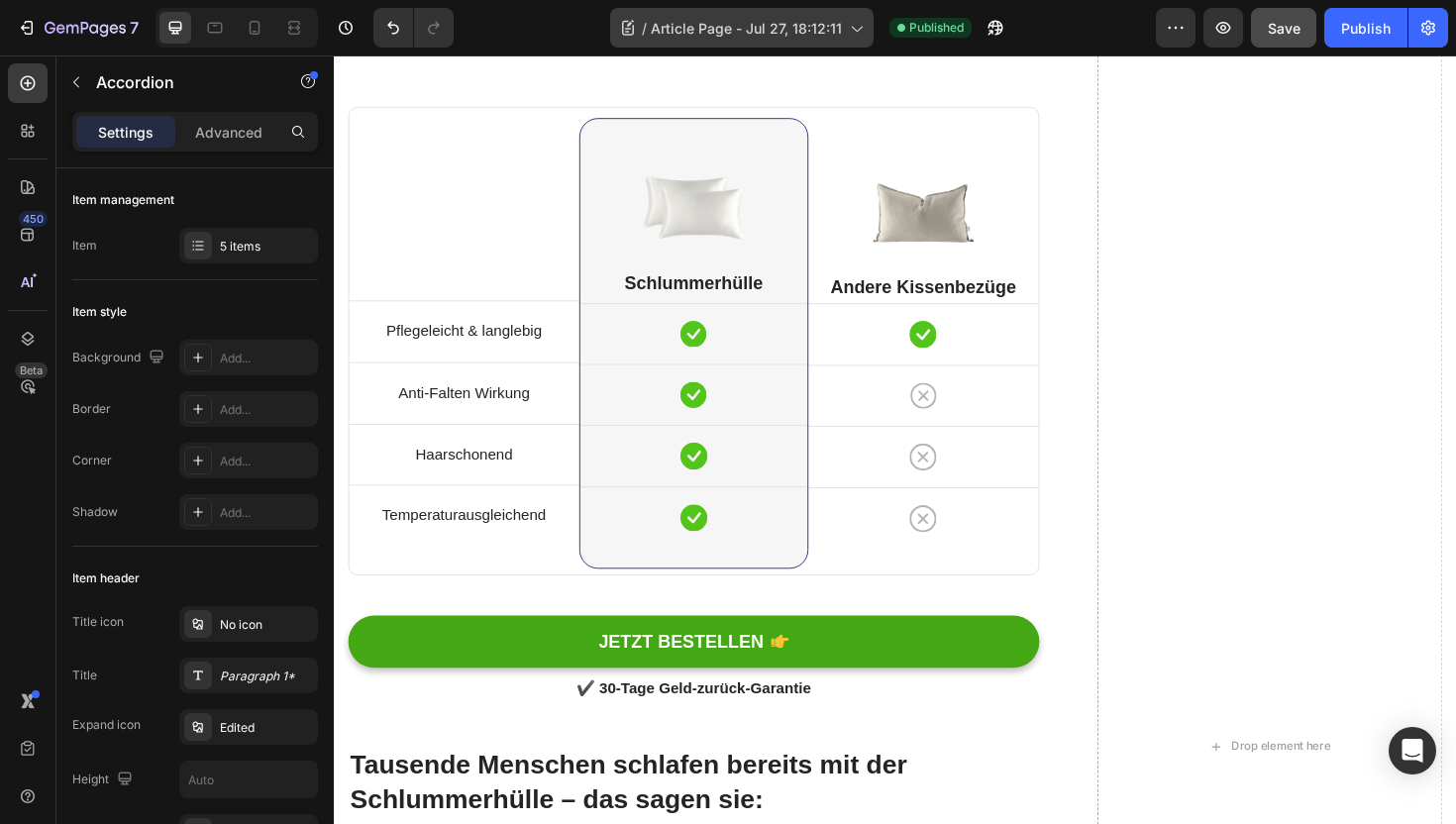 scroll, scrollTop: 3220, scrollLeft: 0, axis: vertical 